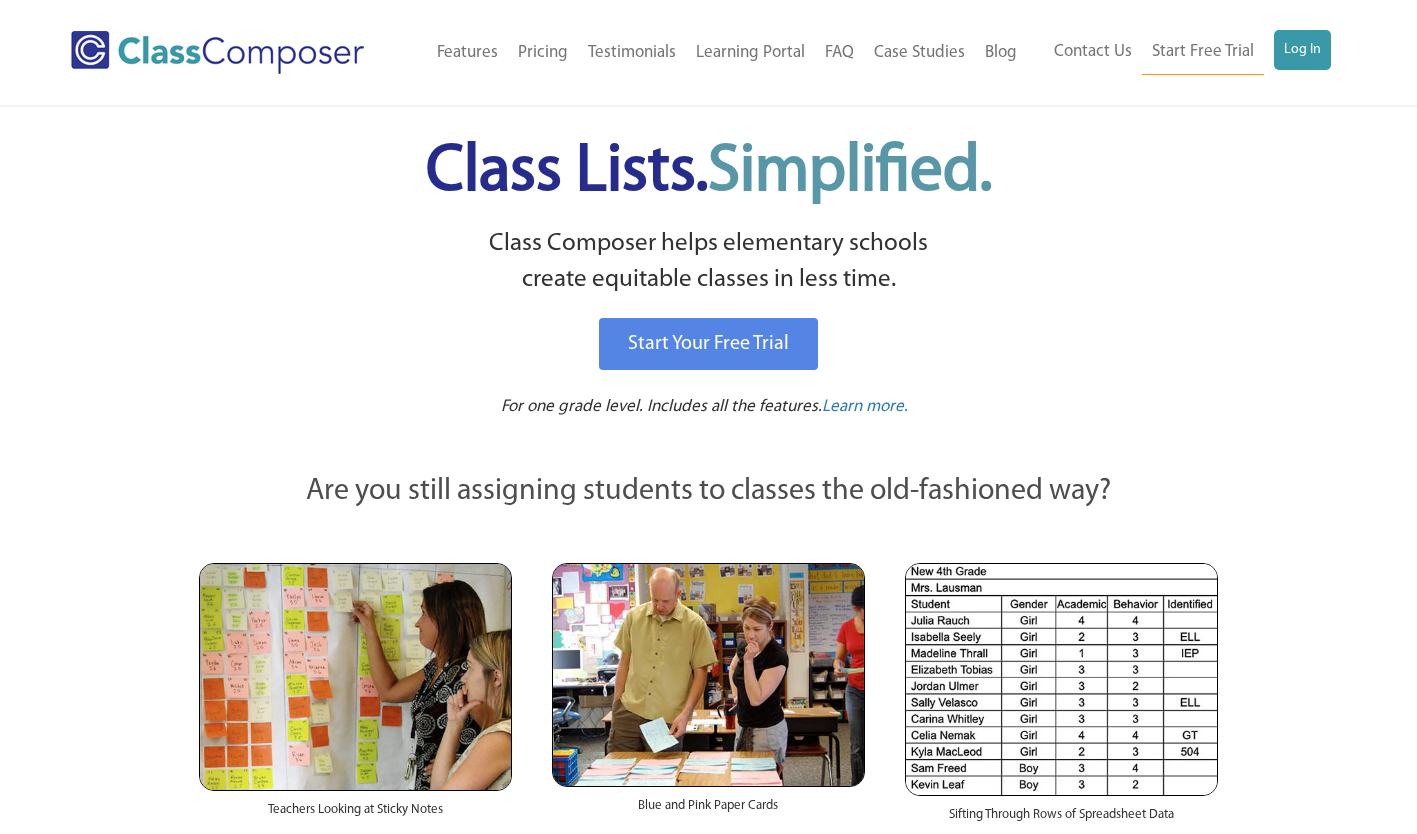 scroll, scrollTop: 0, scrollLeft: 0, axis: both 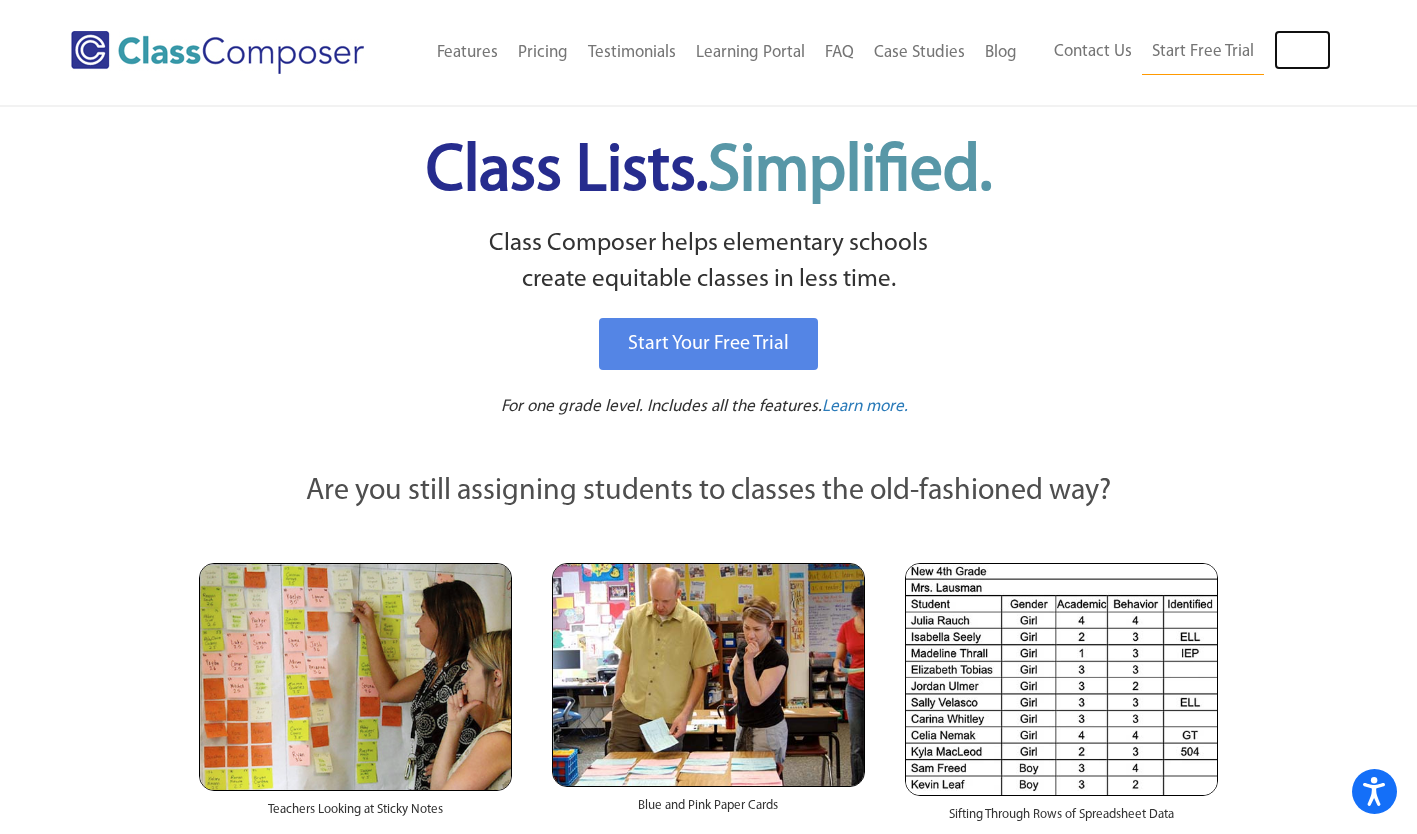 click on "Log In" at bounding box center [1302, 50] 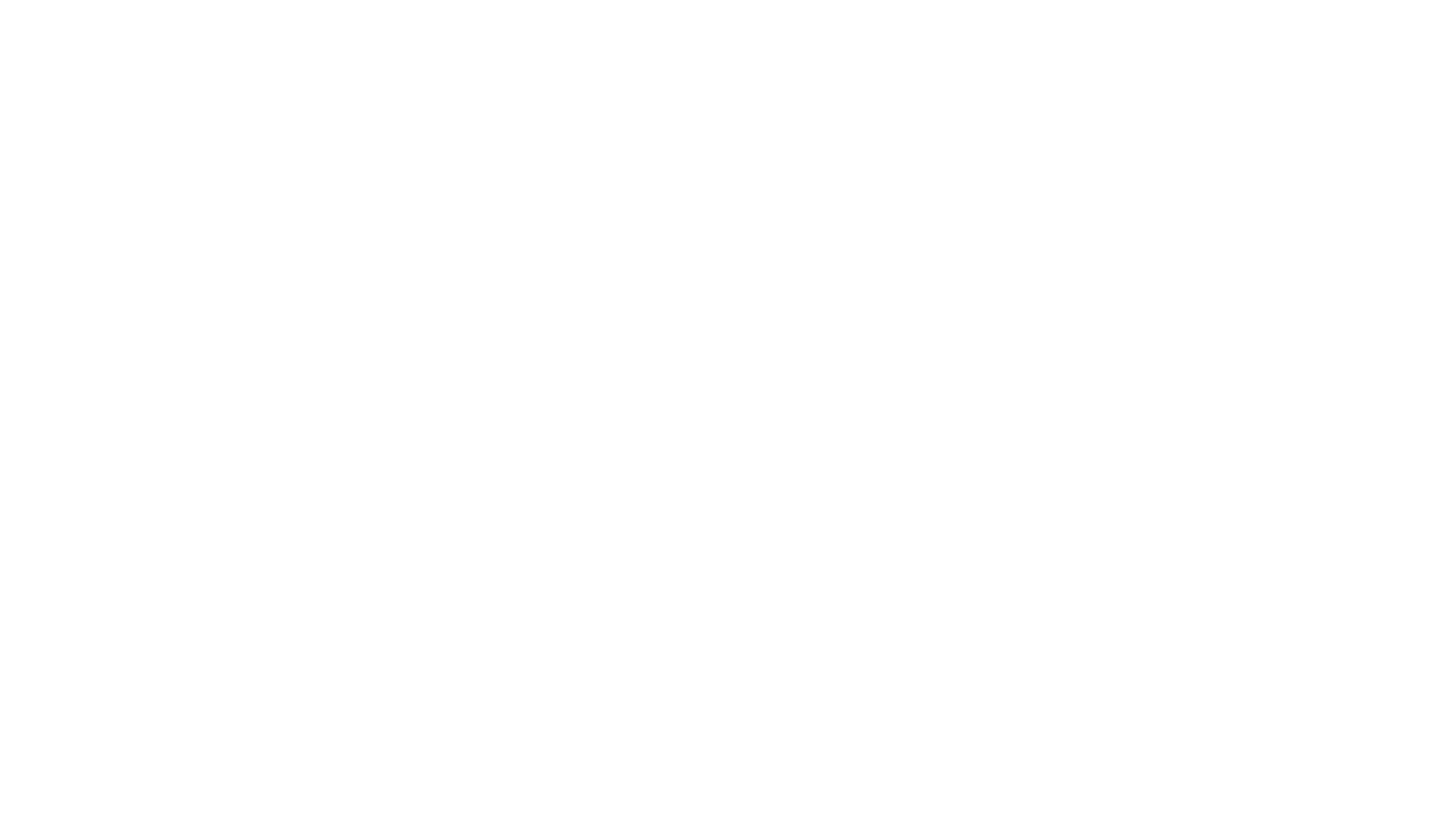 scroll, scrollTop: 0, scrollLeft: 0, axis: both 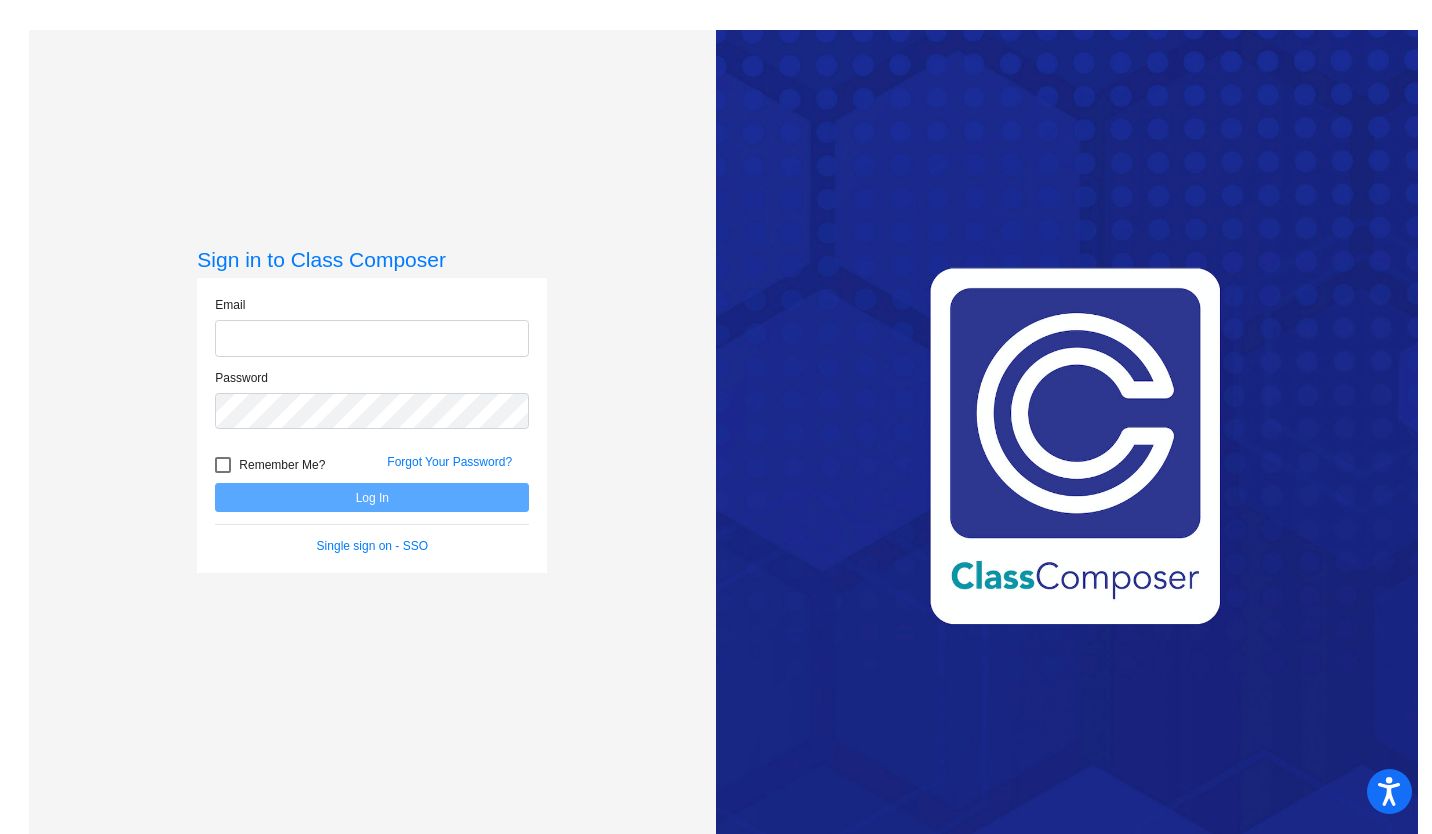 click 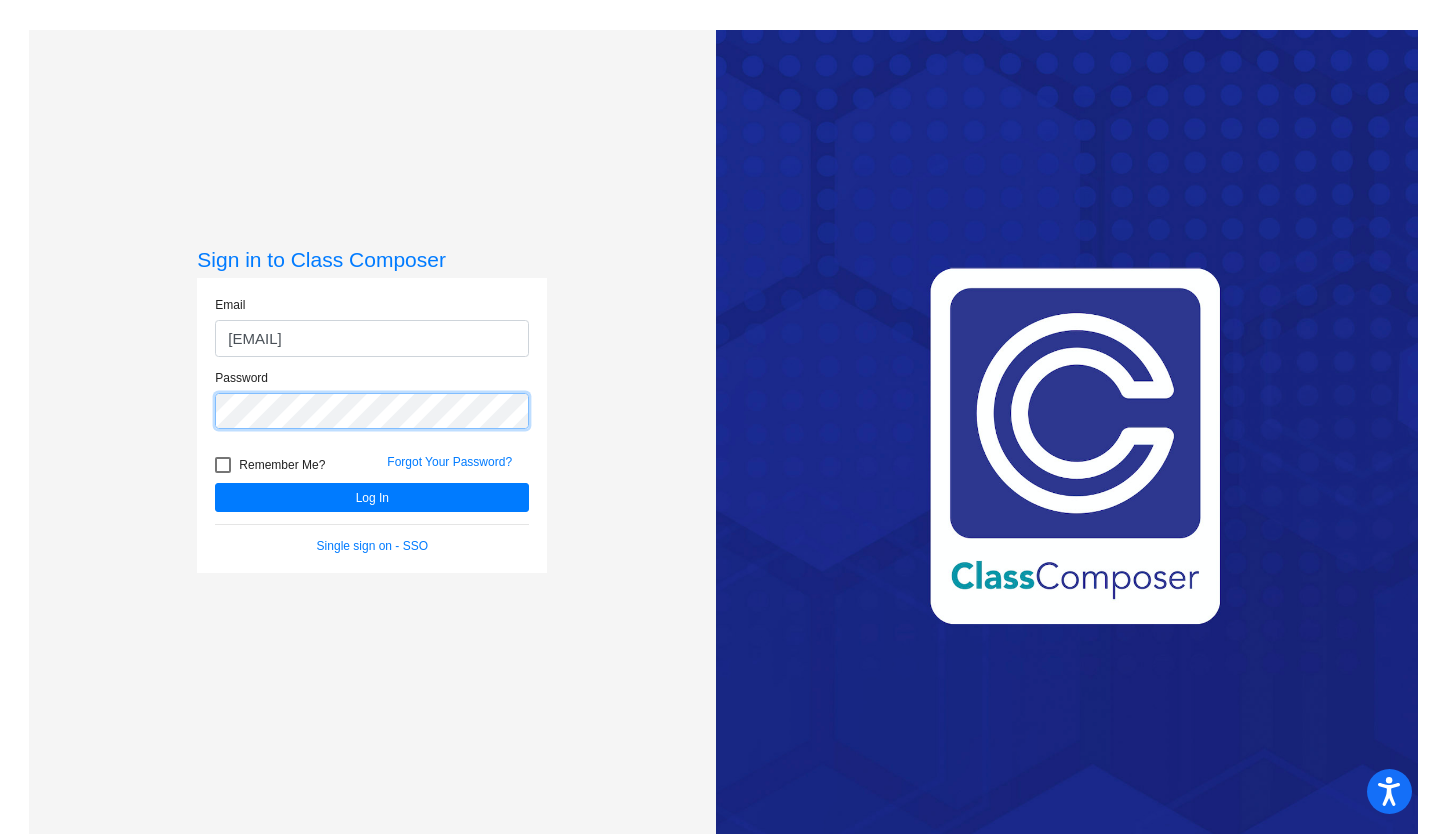 click on "Log In" 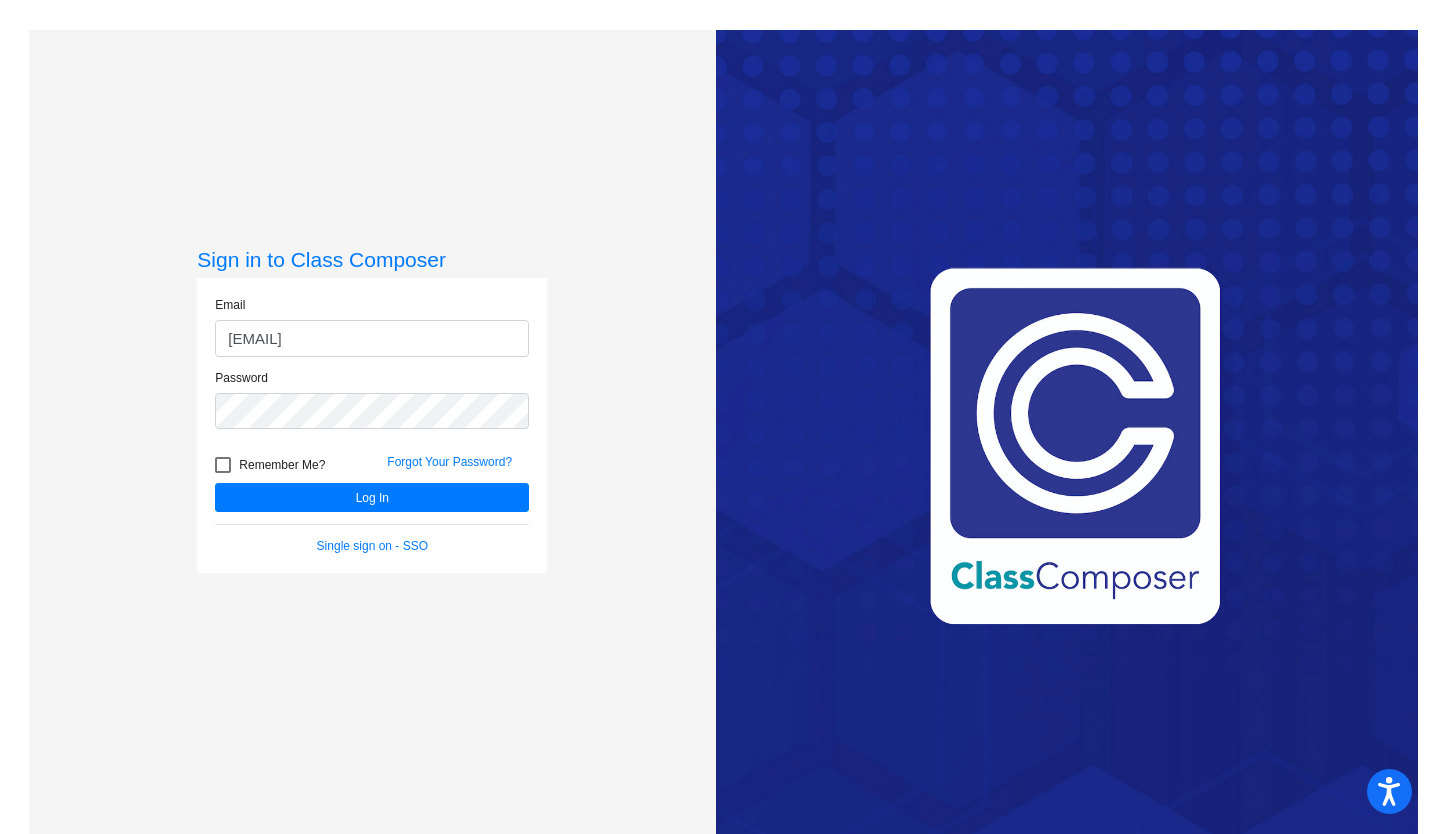 click on "Forgot Your Password?" 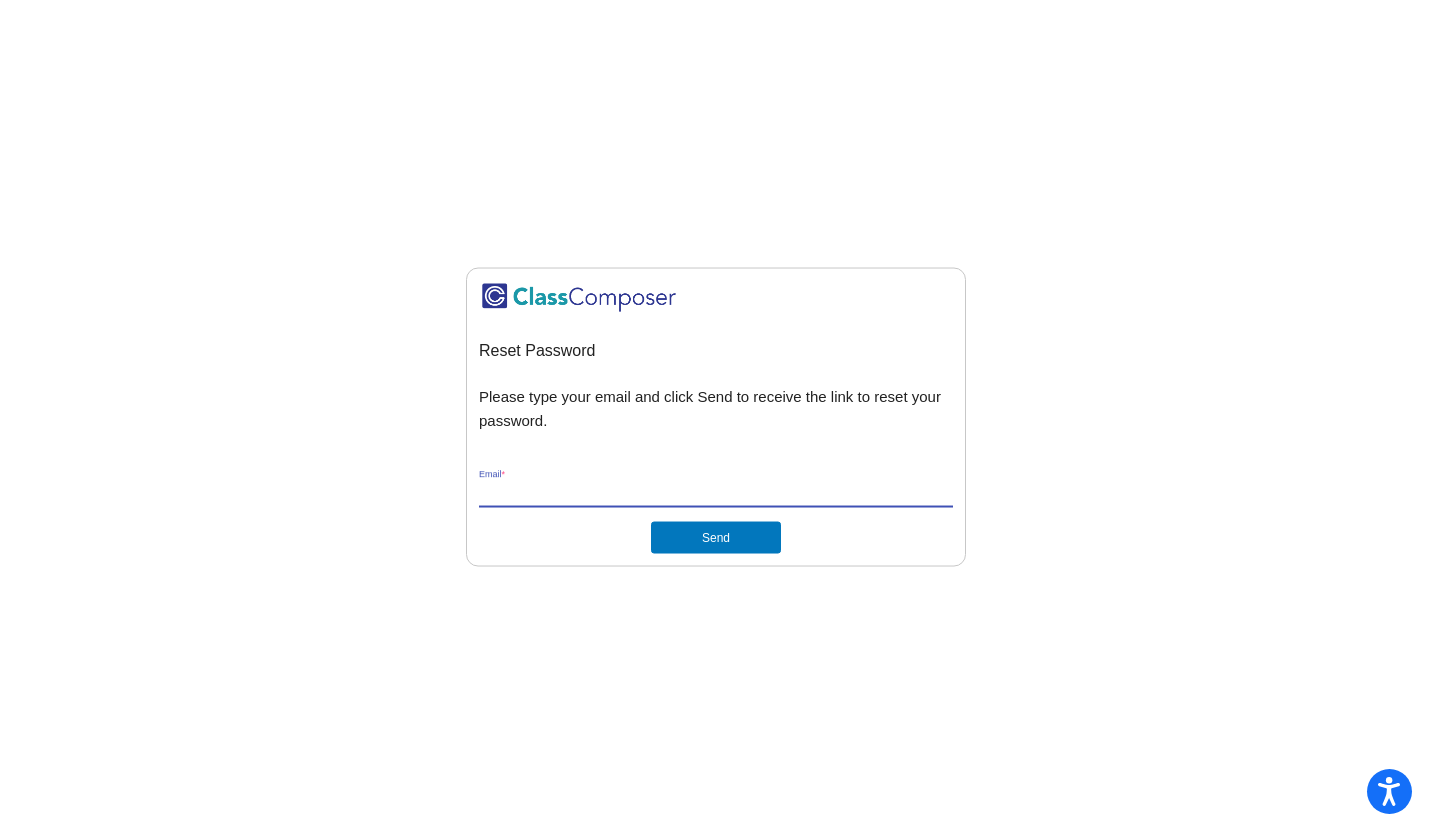 click on "Email  *" at bounding box center [716, 492] 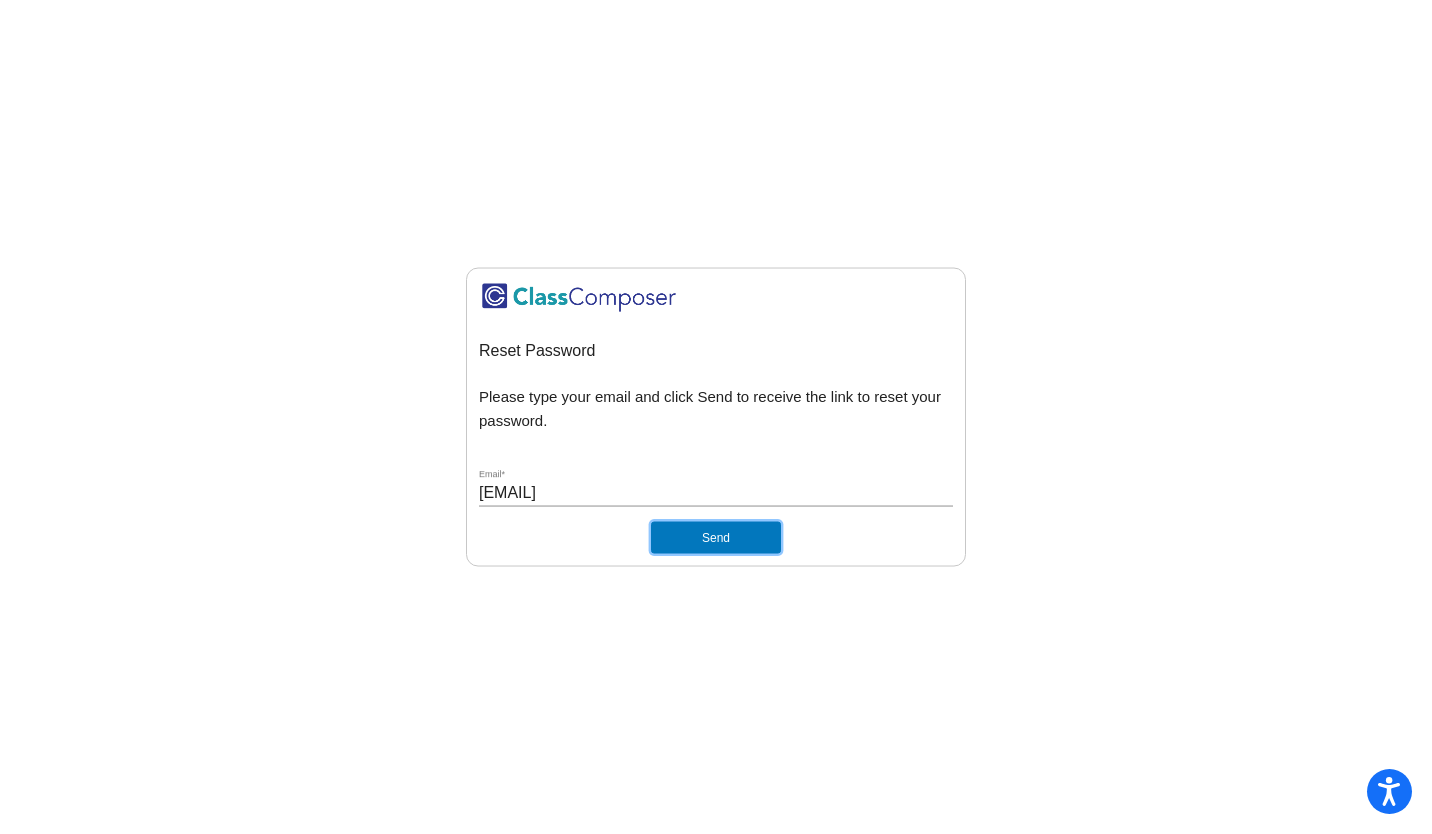 click on "Send" 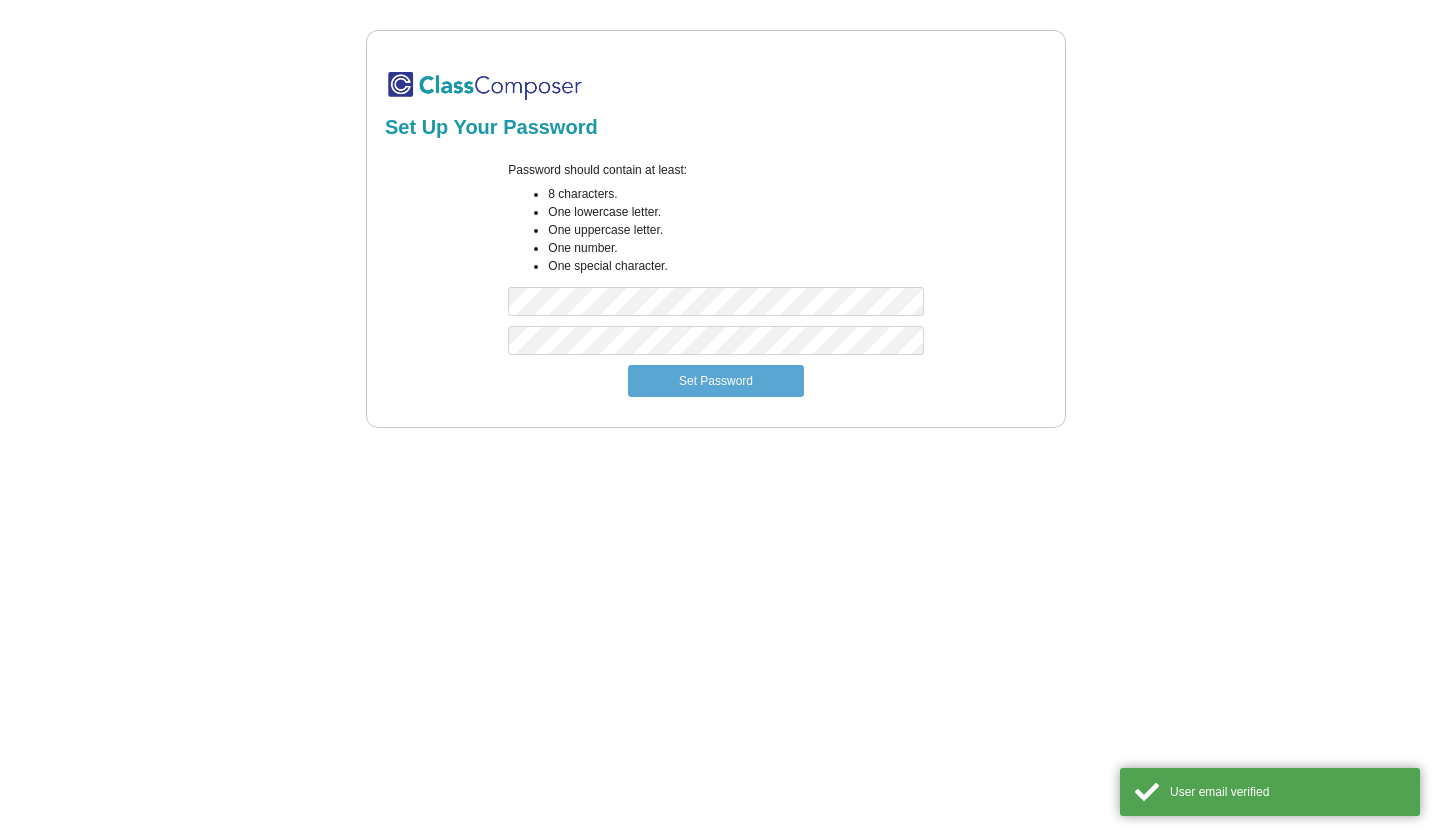 scroll, scrollTop: 0, scrollLeft: 0, axis: both 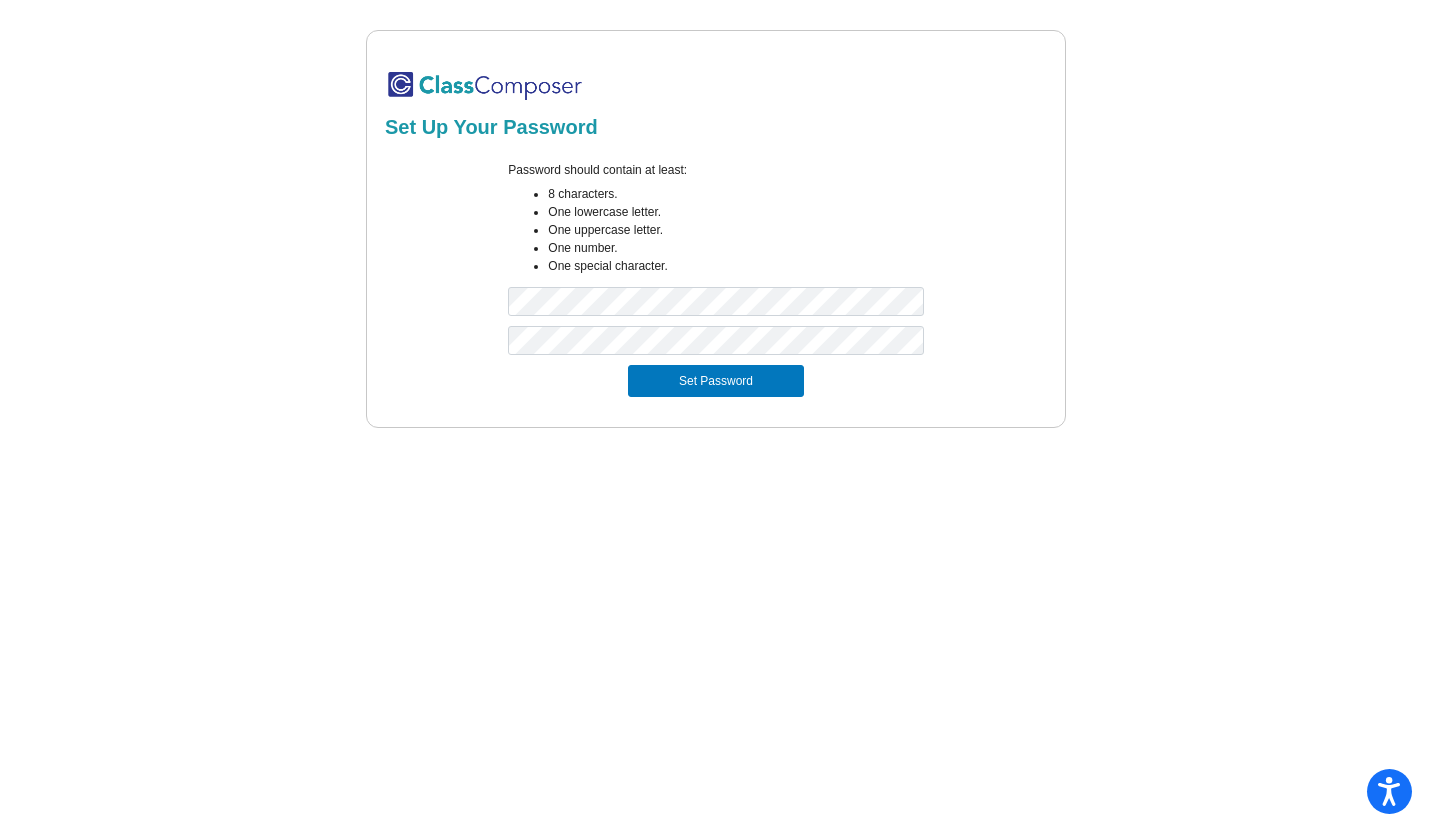 click on "Set Password" at bounding box center (716, 381) 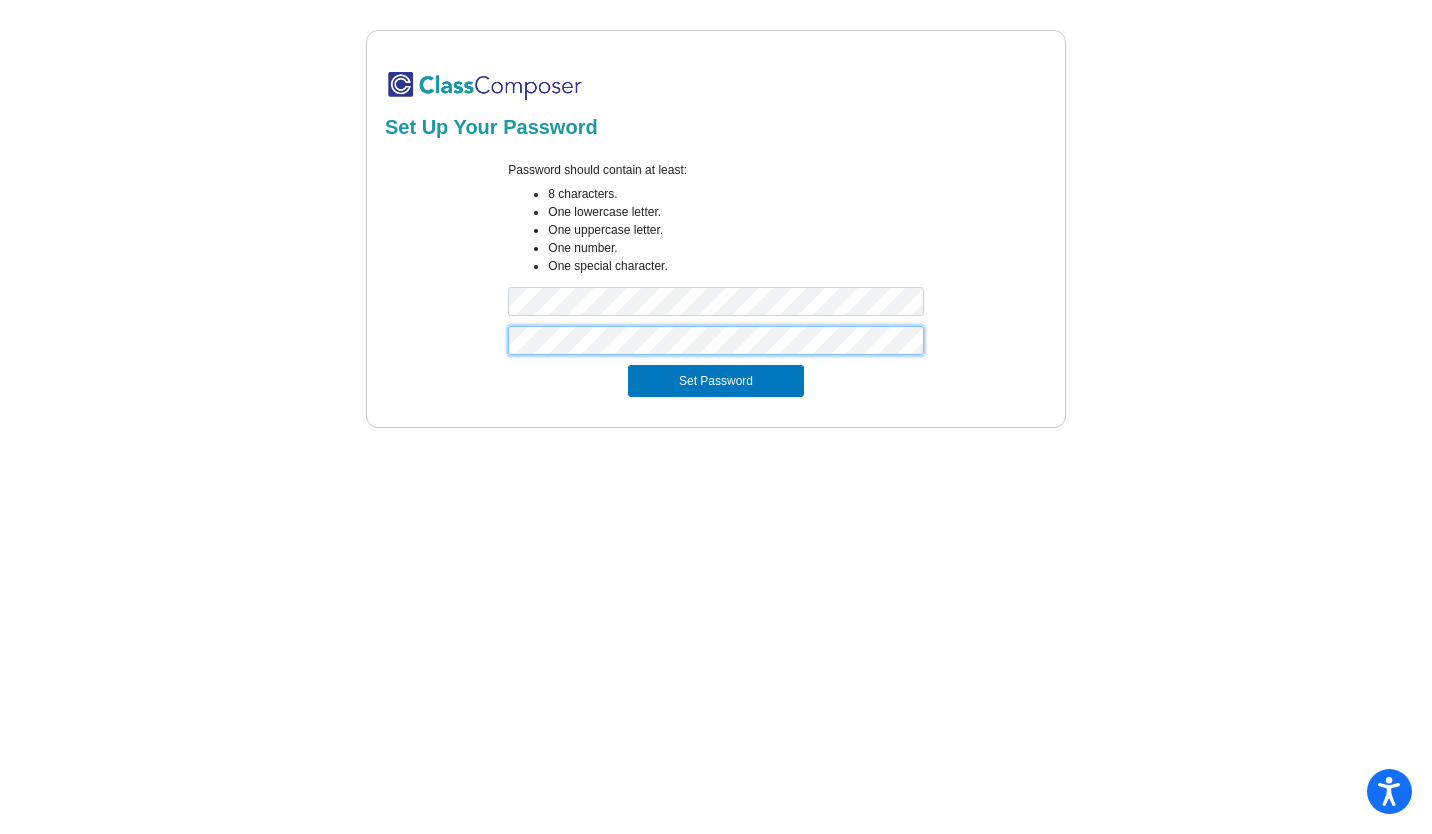 click on "Set Password" at bounding box center (716, 381) 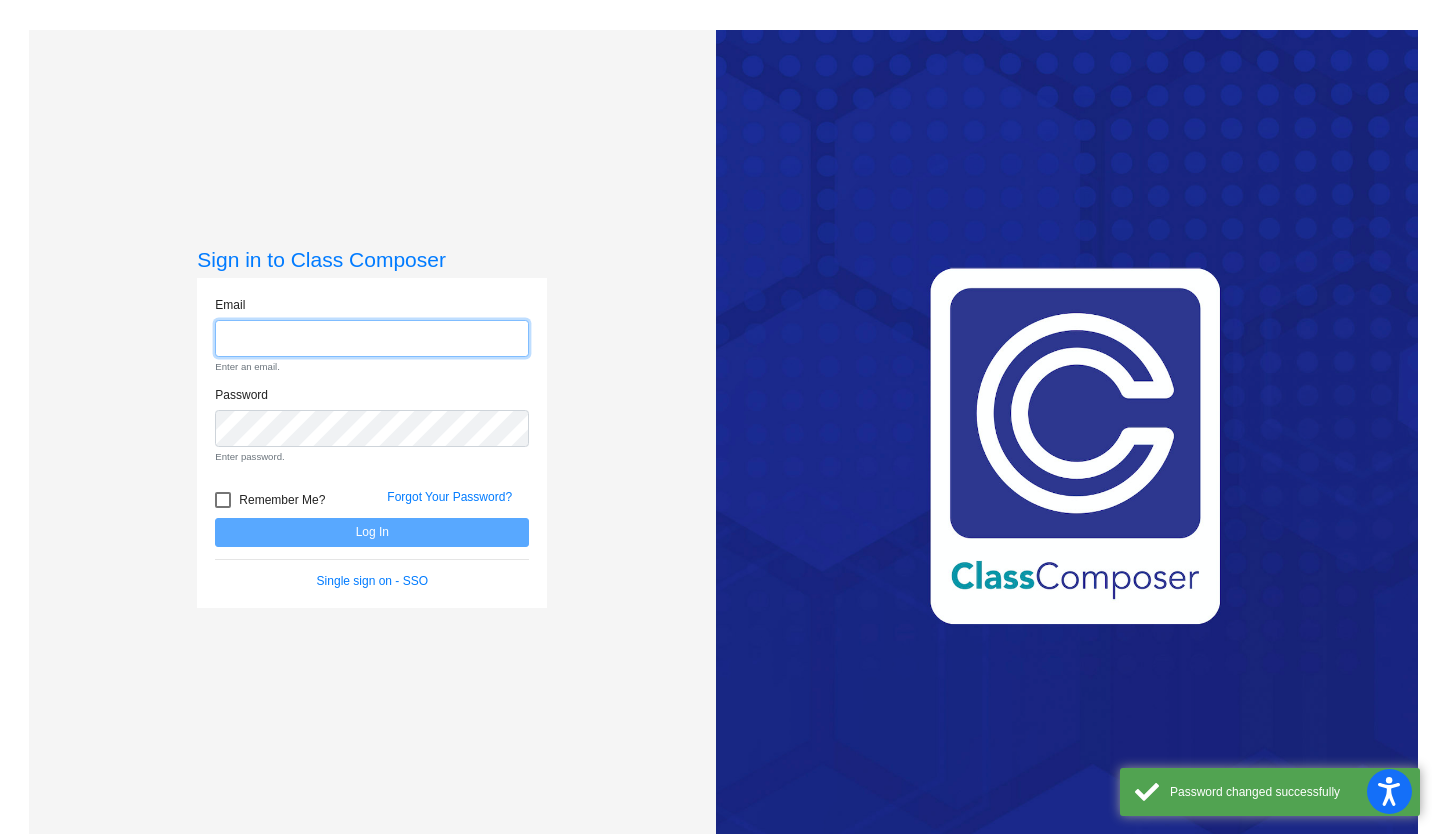 click 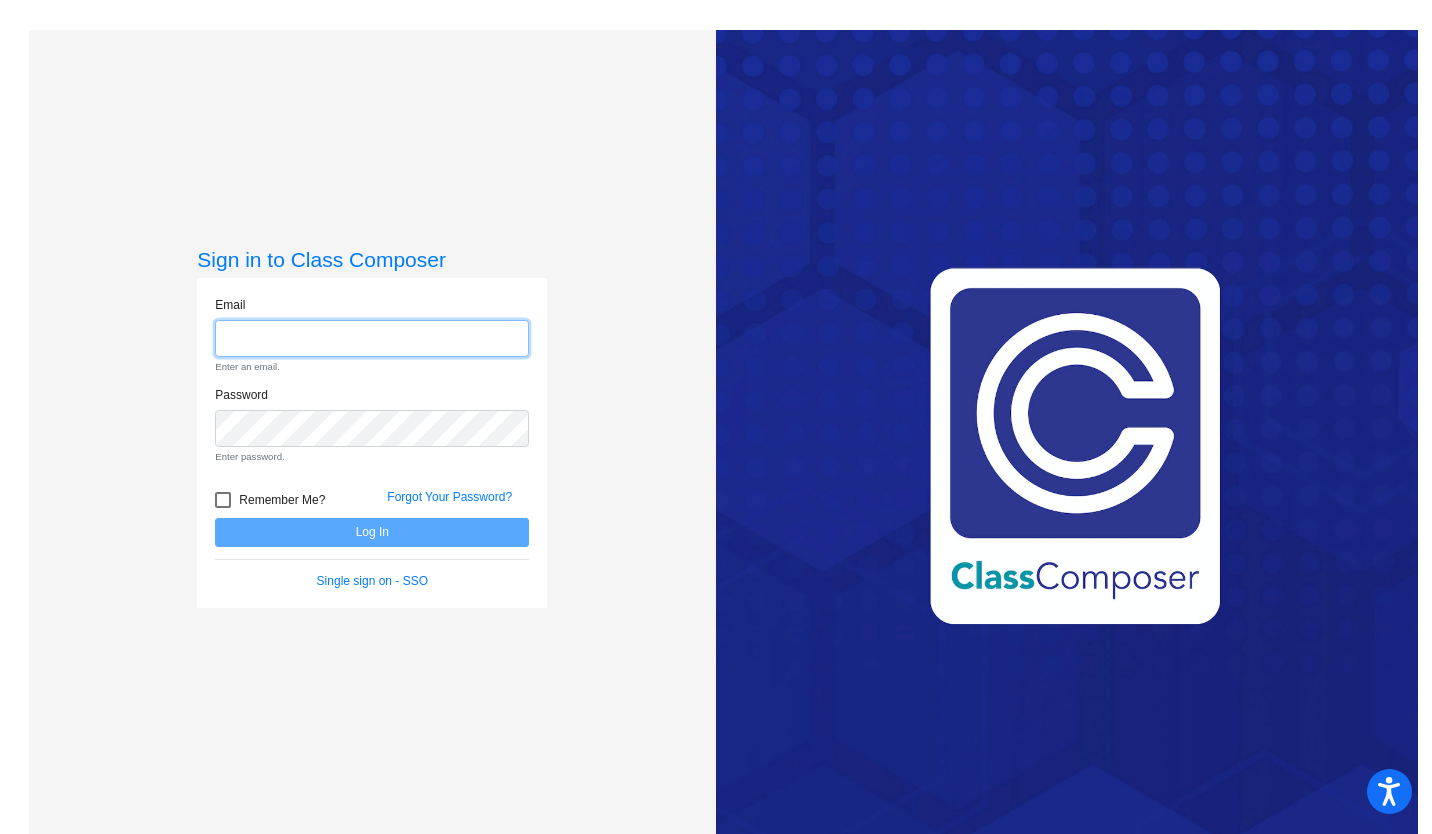 type on "jflores@sdisd.us" 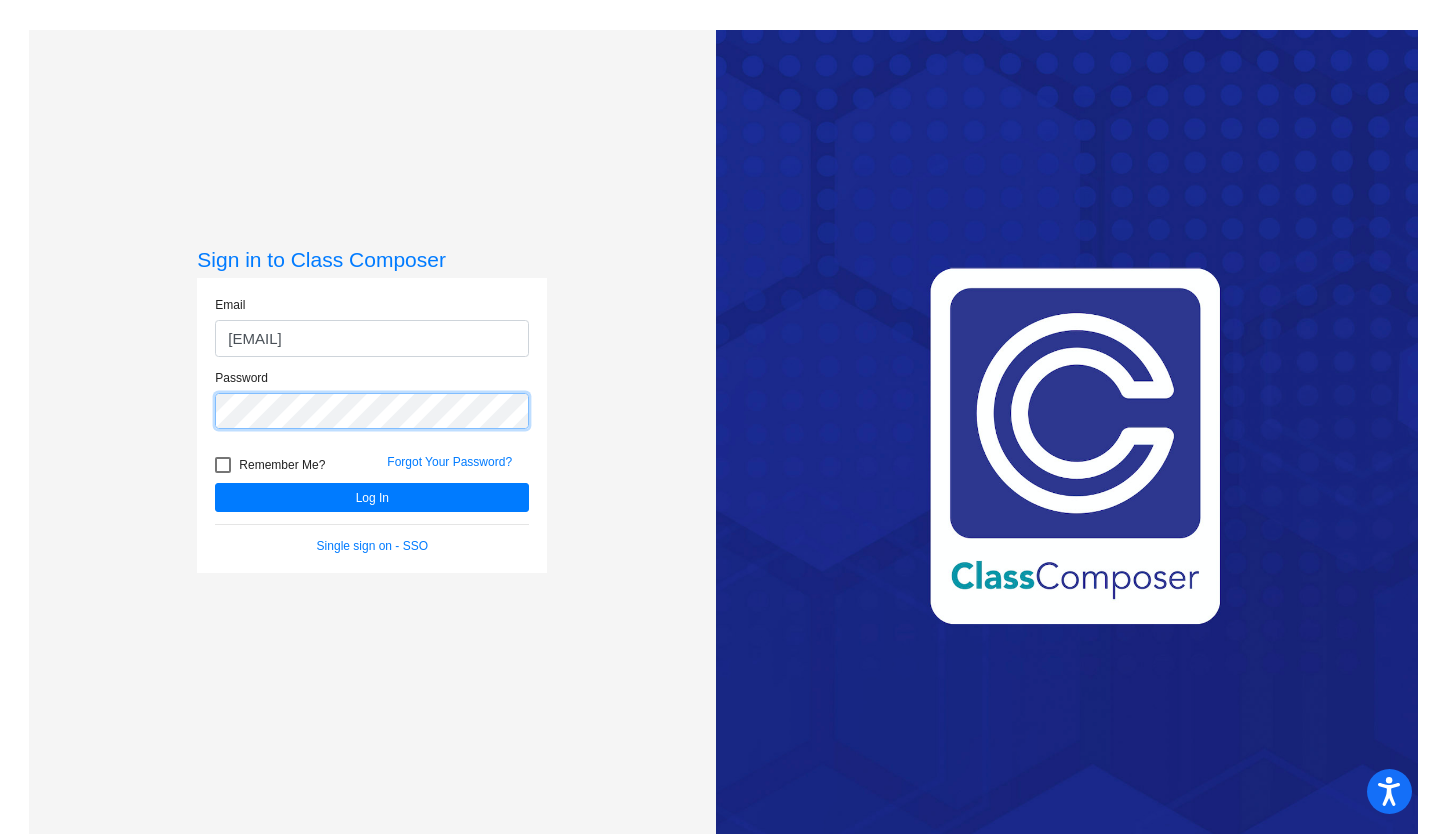 click on "Log In" 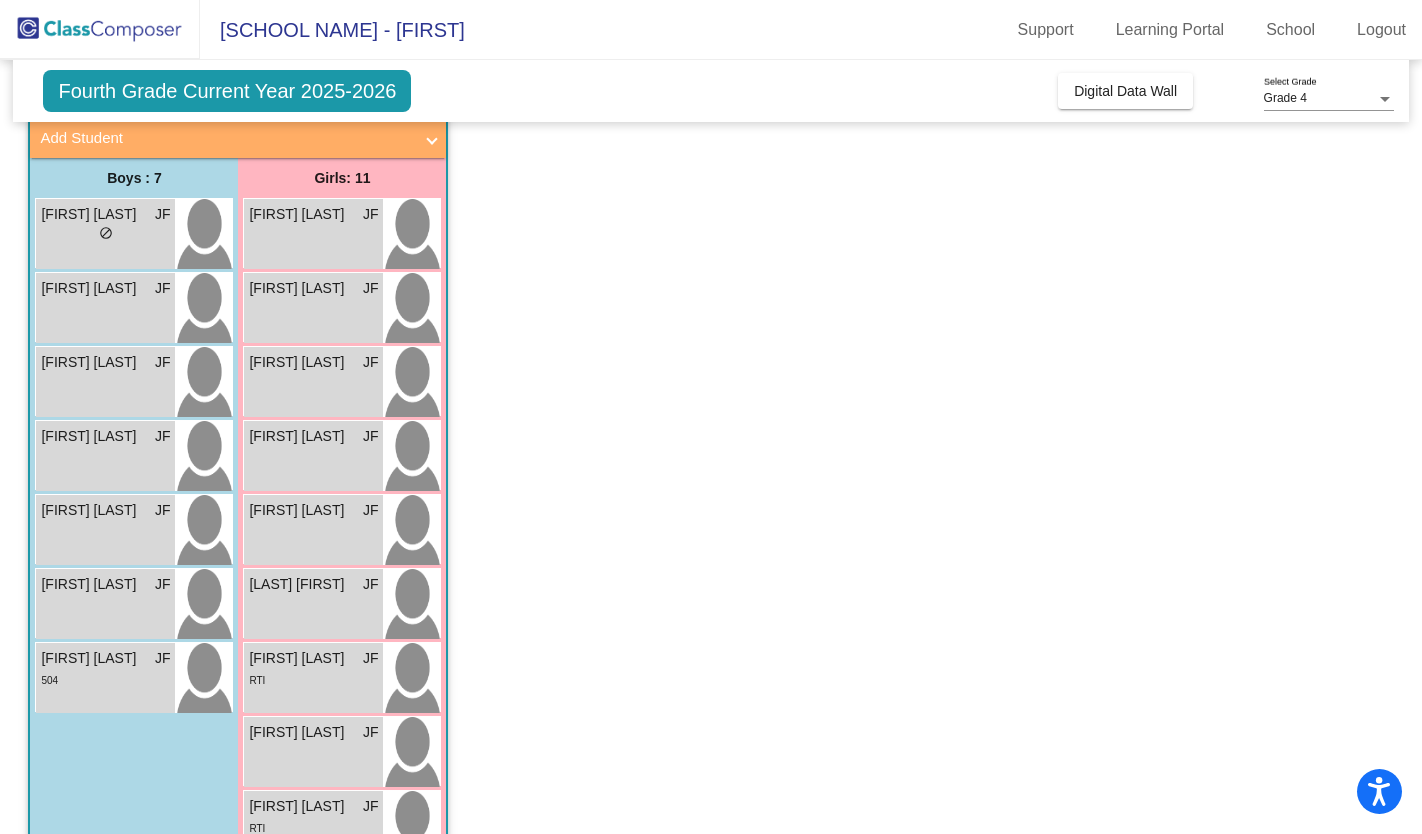 scroll, scrollTop: 0, scrollLeft: 0, axis: both 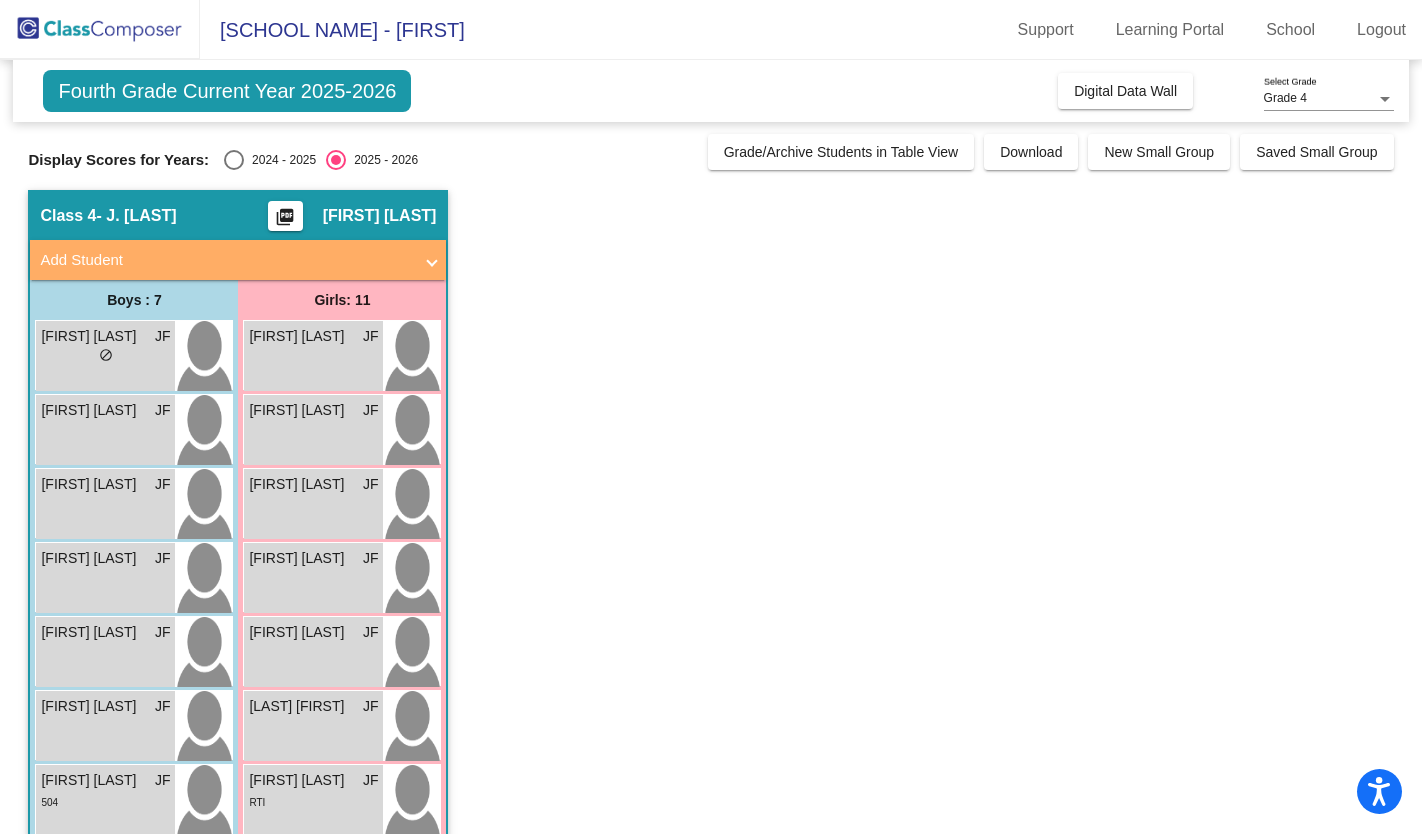 click at bounding box center (234, 160) 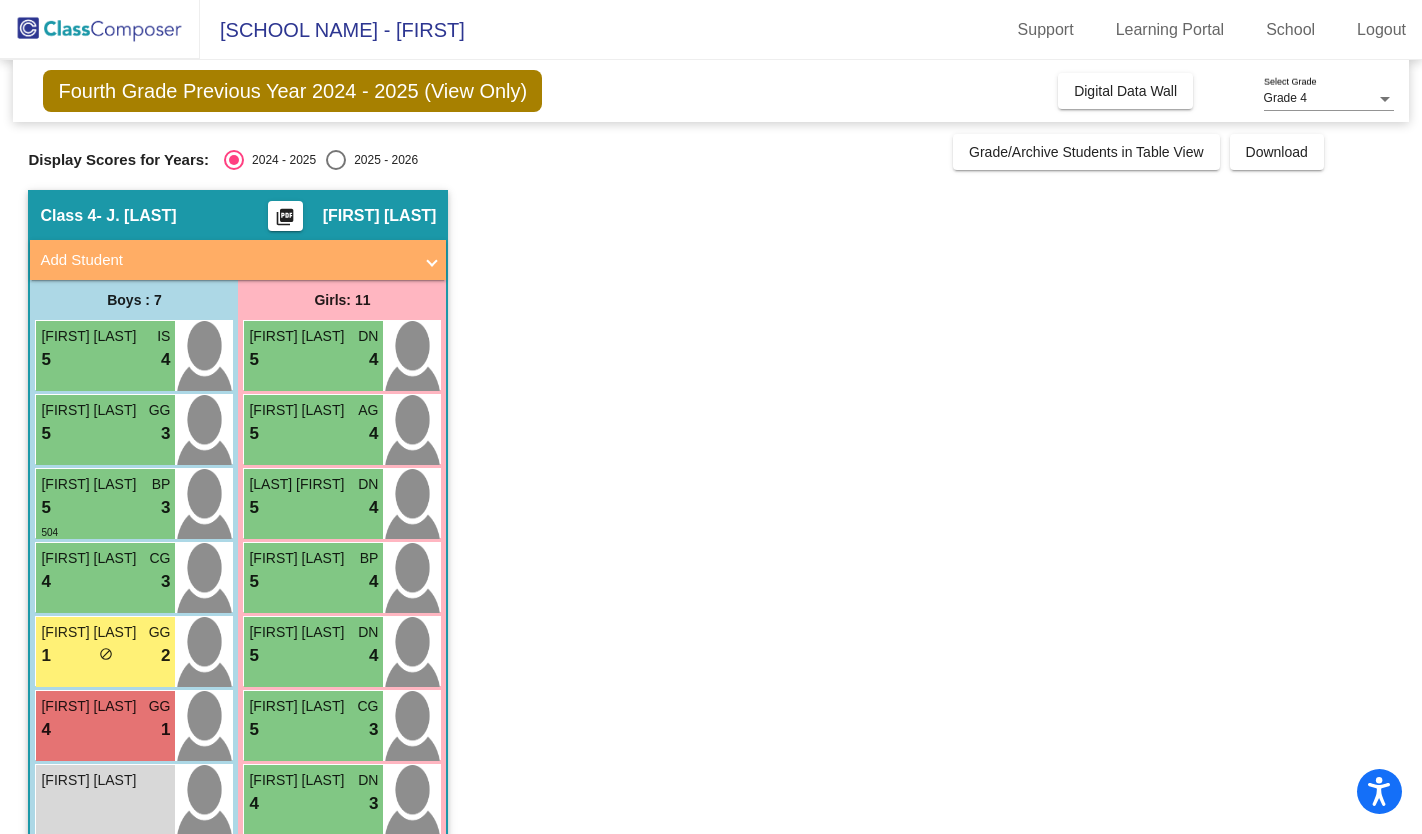 click at bounding box center [336, 160] 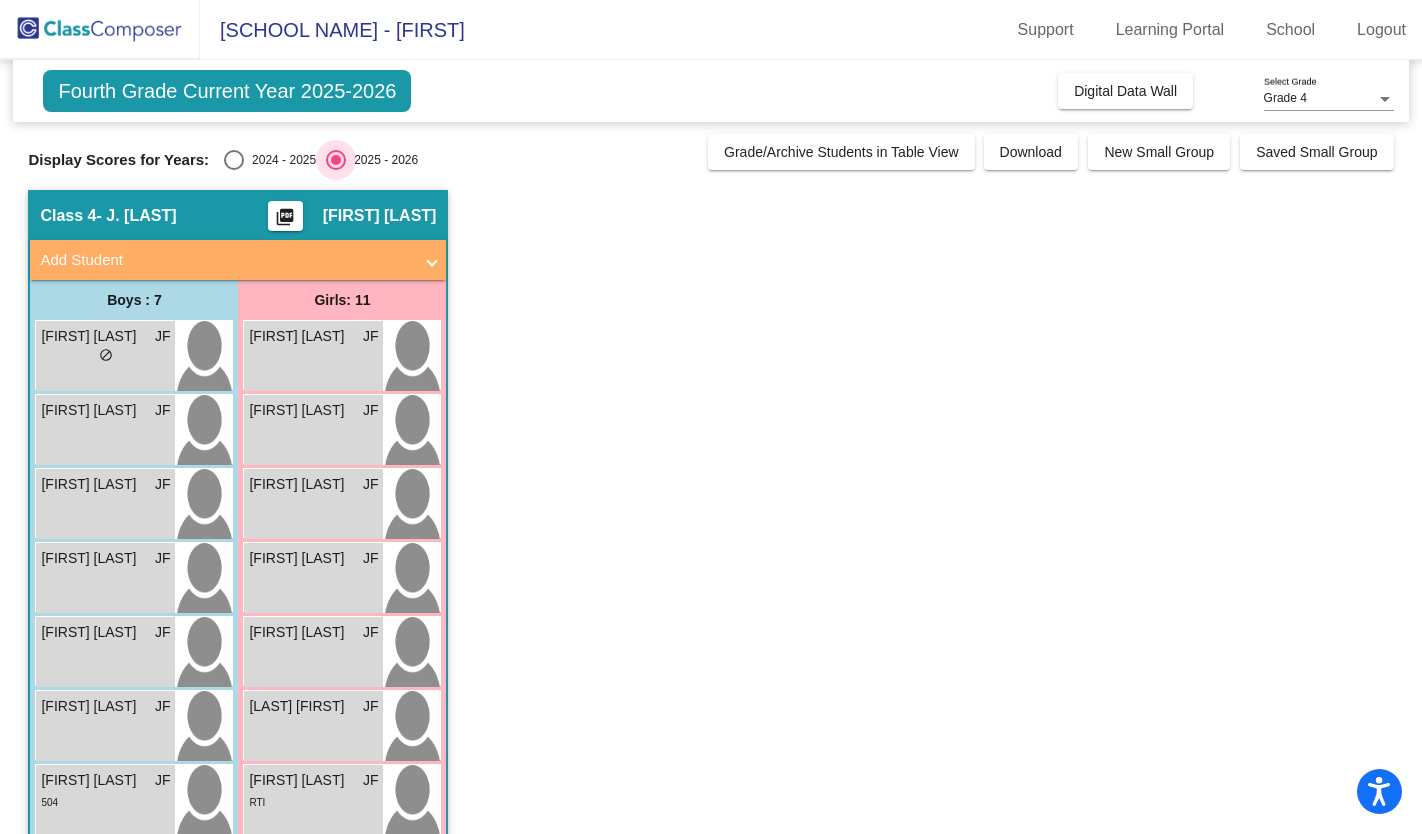 click at bounding box center [336, 160] 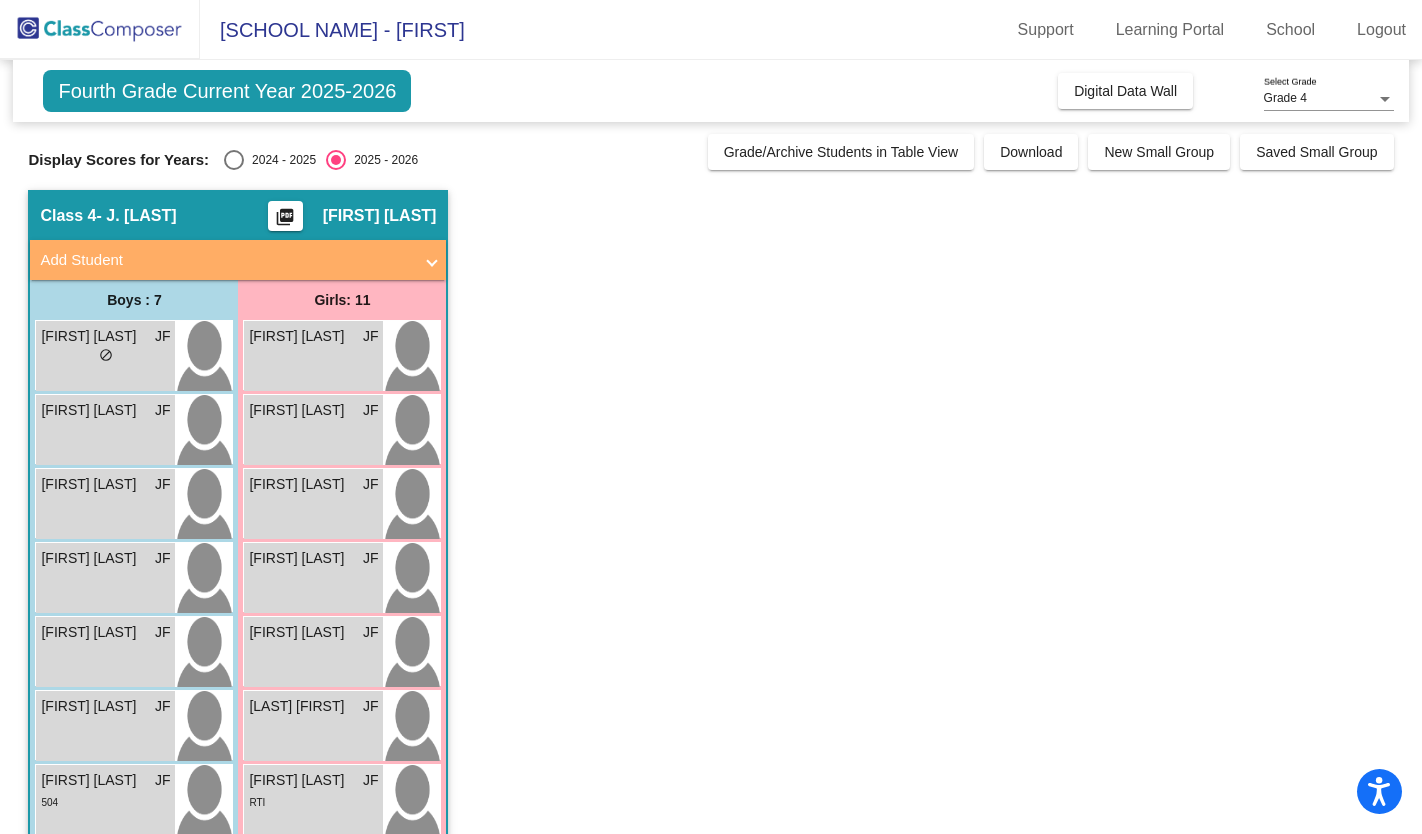 click on "2024 - 2025" at bounding box center (280, 160) 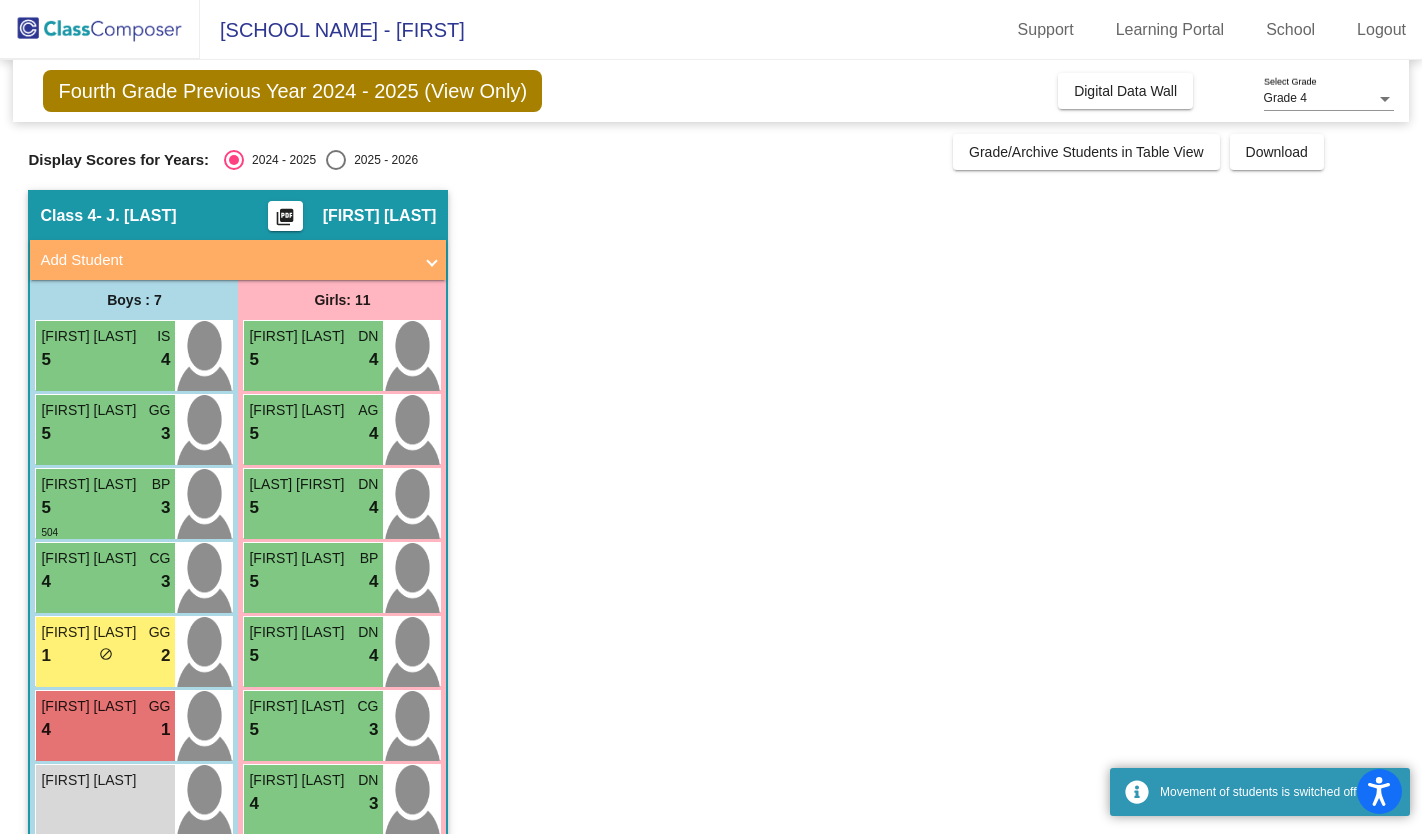 click at bounding box center (336, 160) 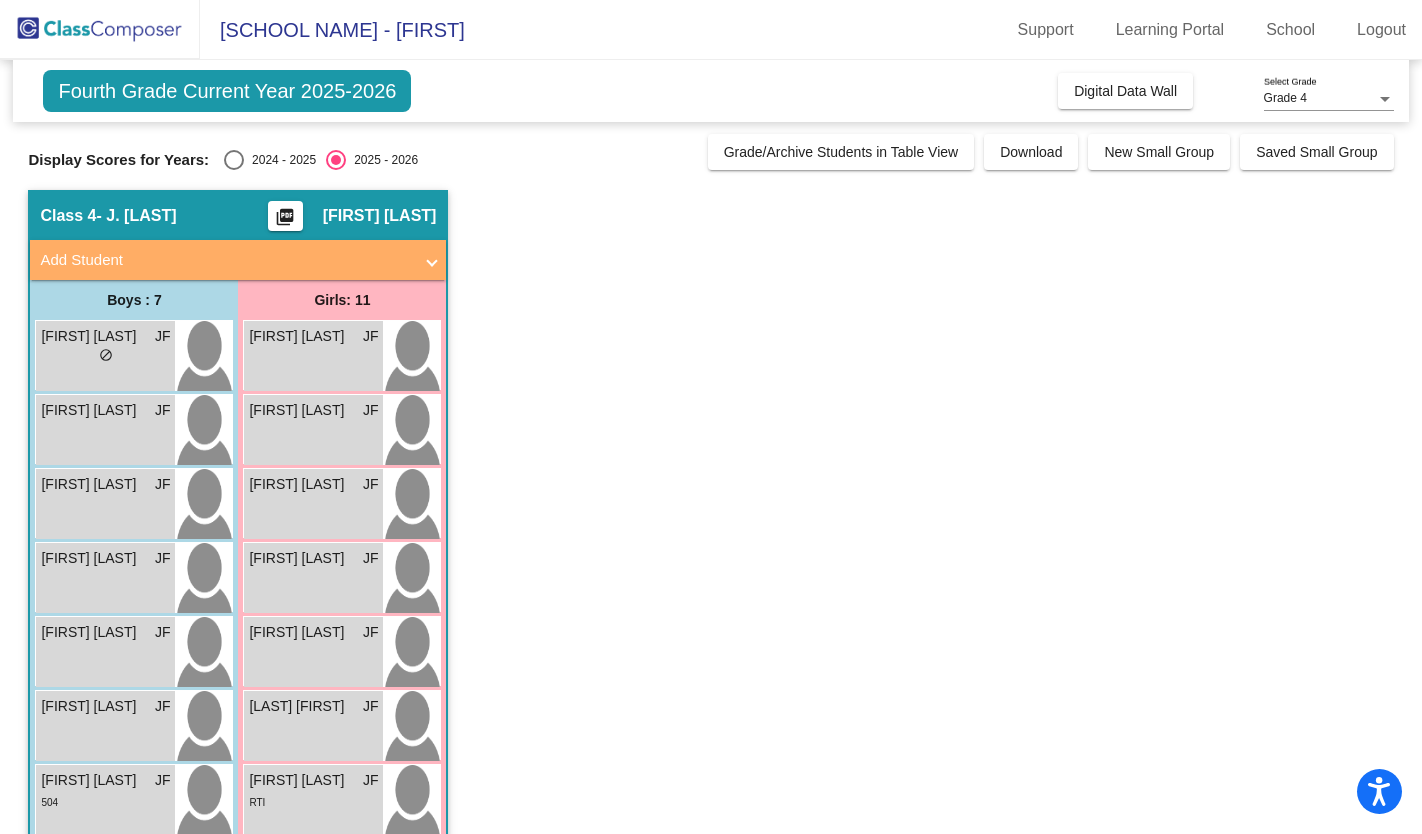click on "Add Student" at bounding box center [226, 260] 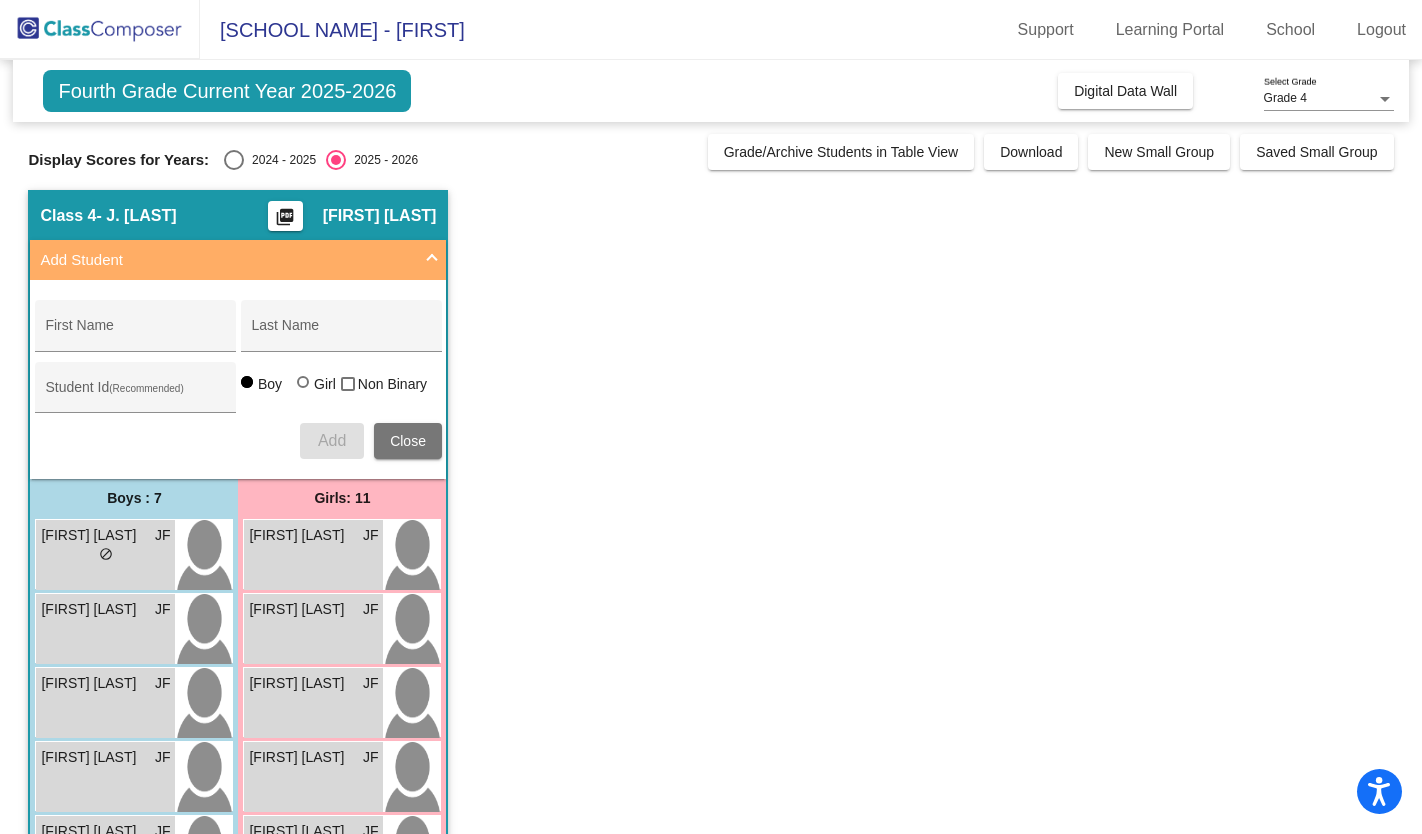 click on "Add Student" at bounding box center (226, 260) 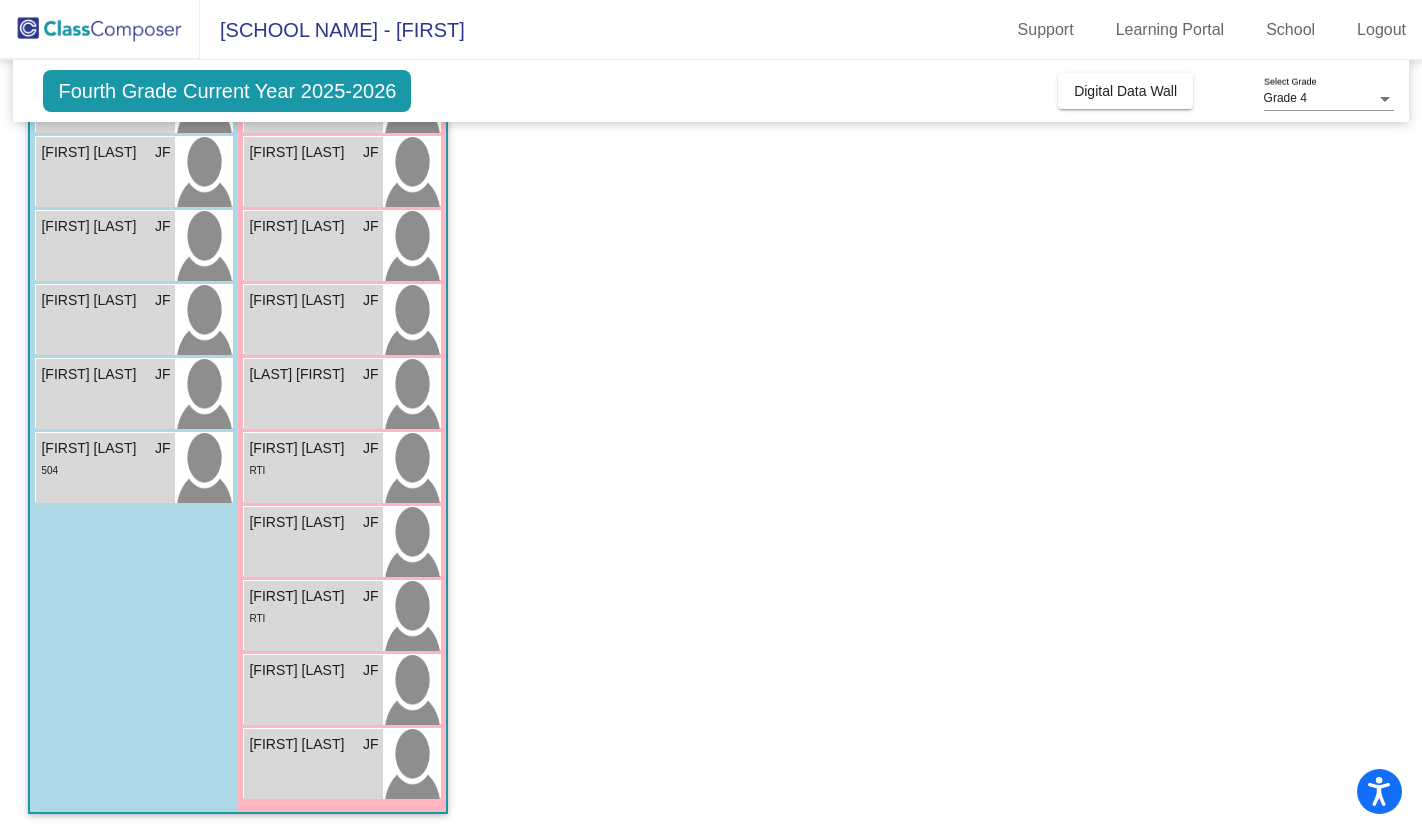 scroll, scrollTop: 0, scrollLeft: 0, axis: both 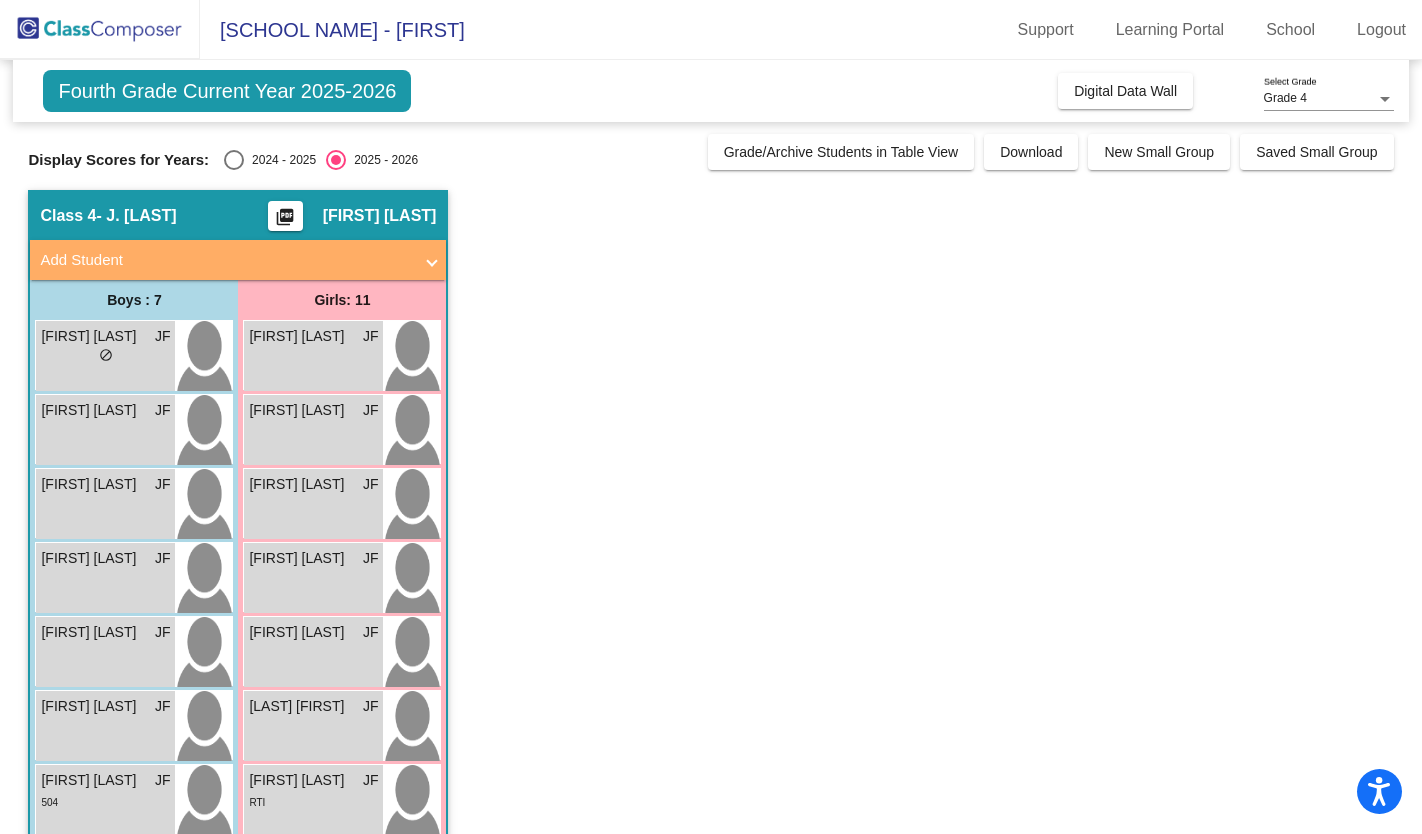 click on "Grade/Archive Students in Table View" 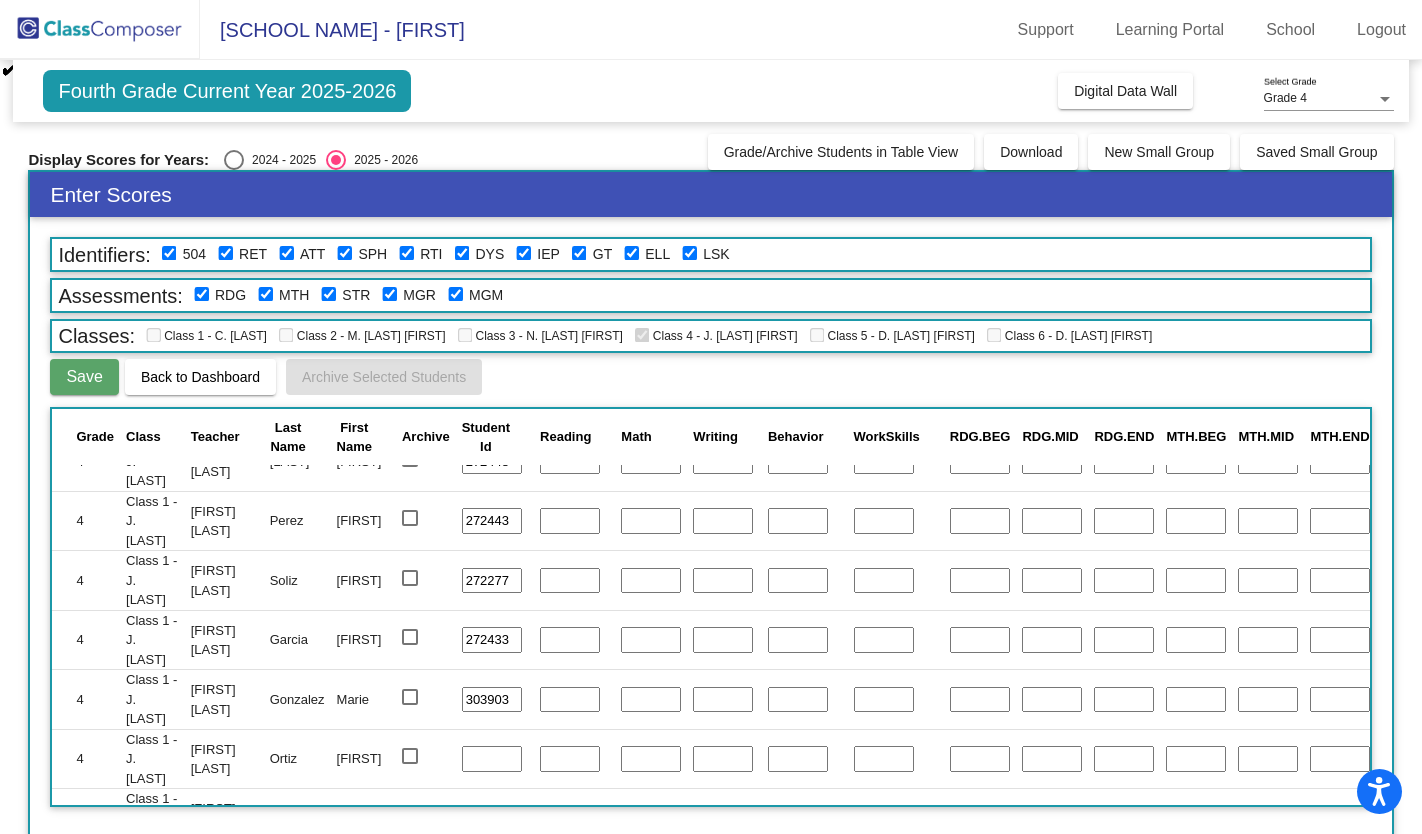 scroll, scrollTop: 0, scrollLeft: 0, axis: both 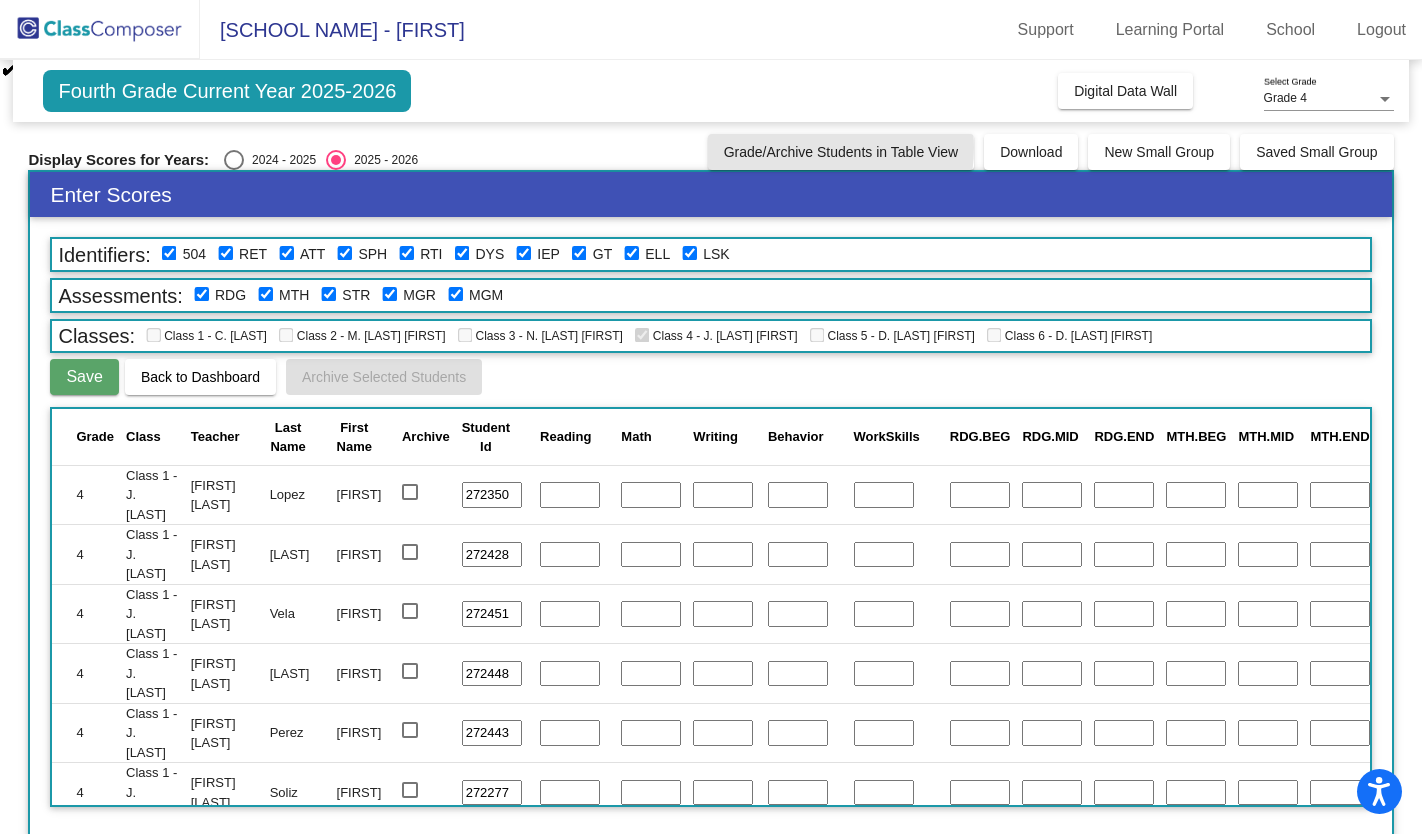 click on "Grade/Archive Students in Table View" 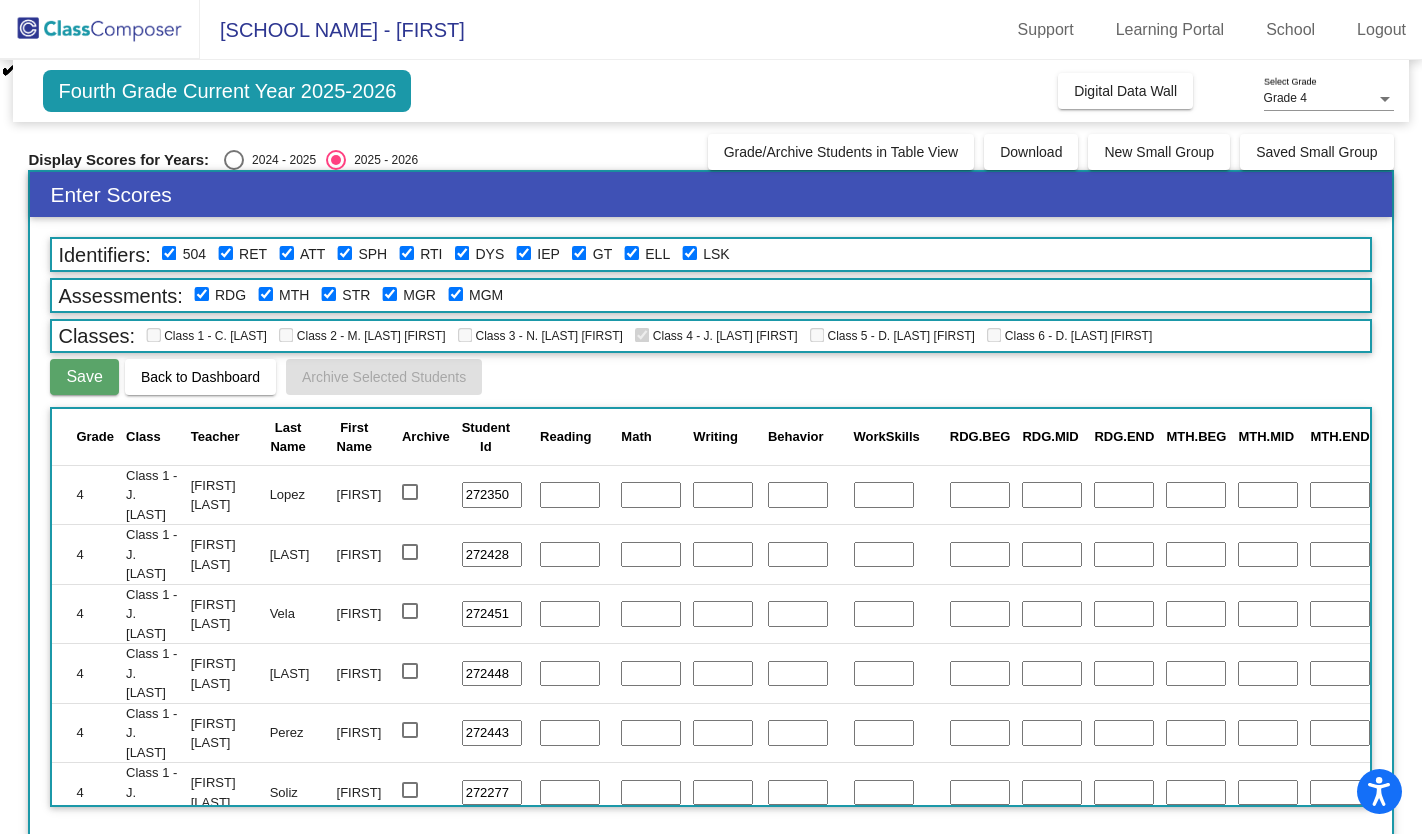 click 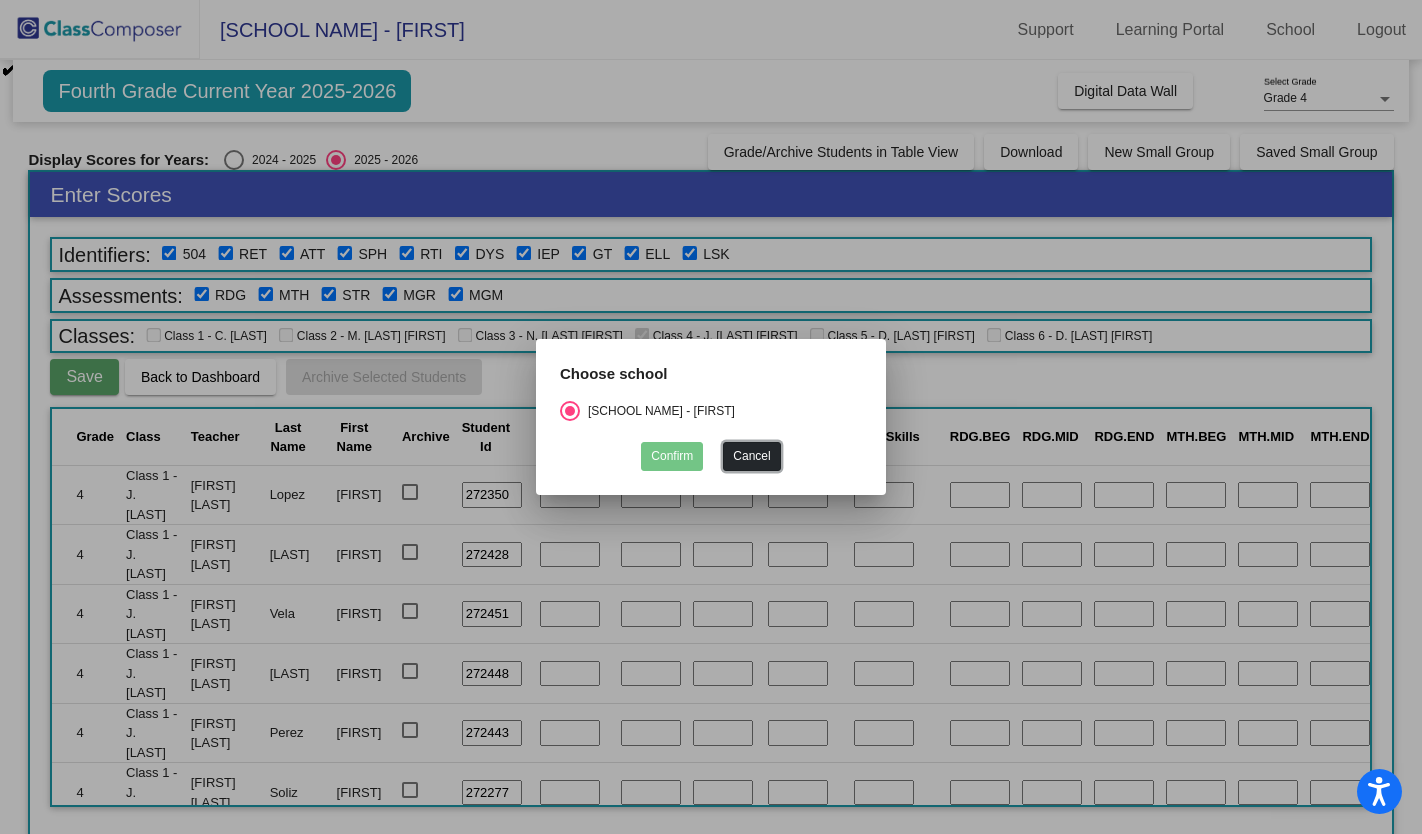 click on "Cancel" at bounding box center [751, 456] 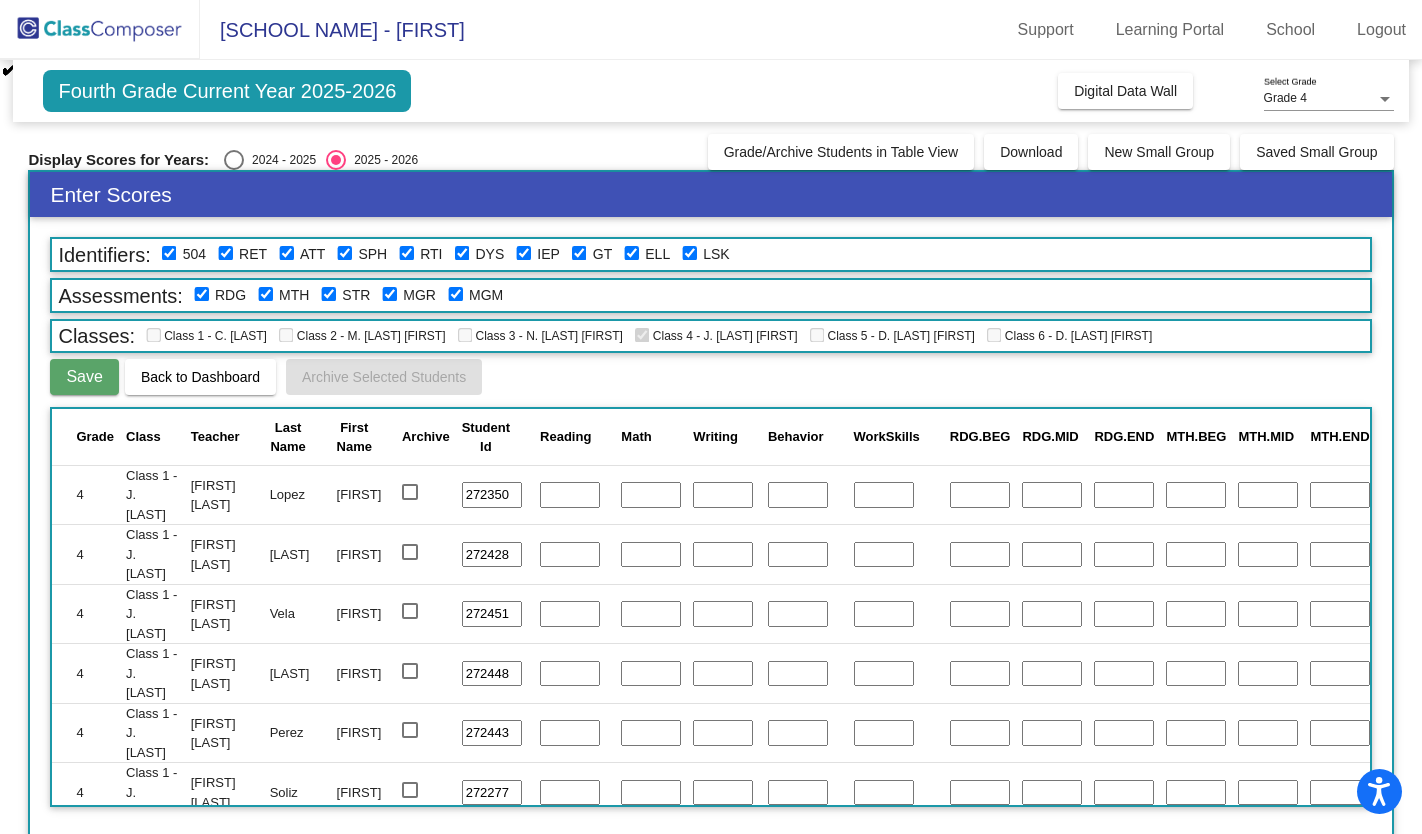 click on "Back to Dashboard" 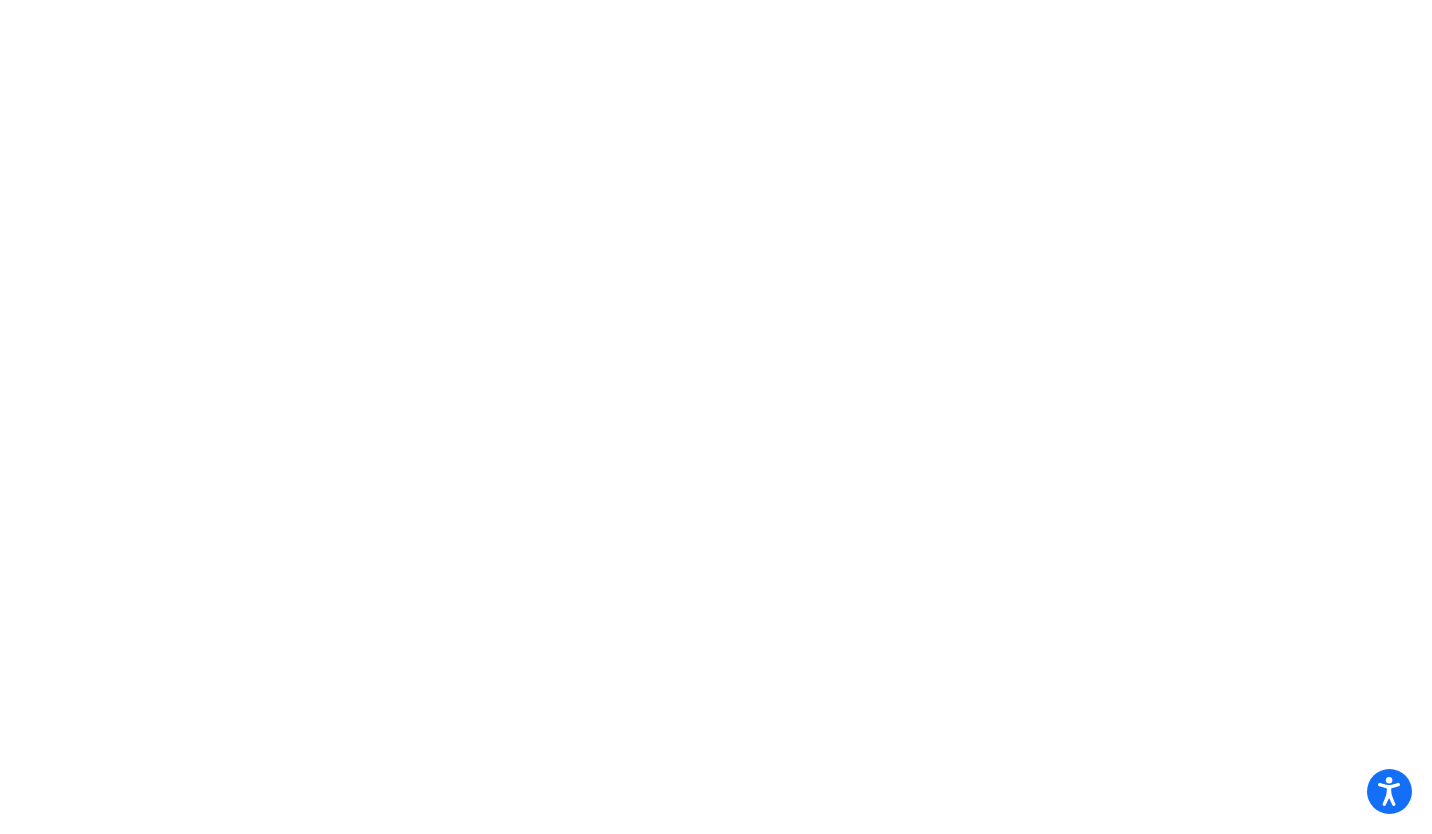 click on "For screen-reader mode - click the first button of the website Accessibility Screen-Reader Guide, Feedback, and Issue Reporting | New window" at bounding box center [716, 417] 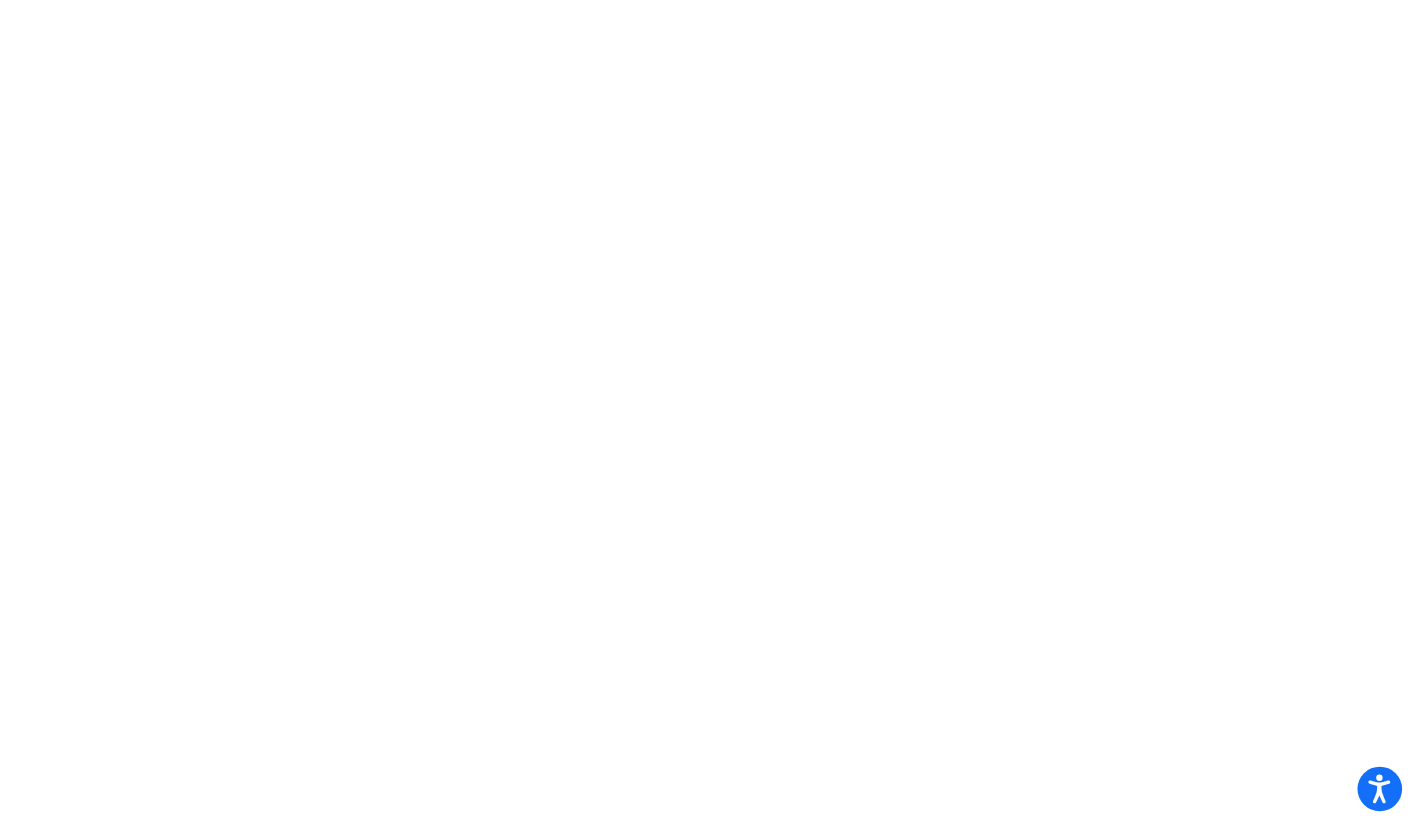 scroll, scrollTop: 0, scrollLeft: 0, axis: both 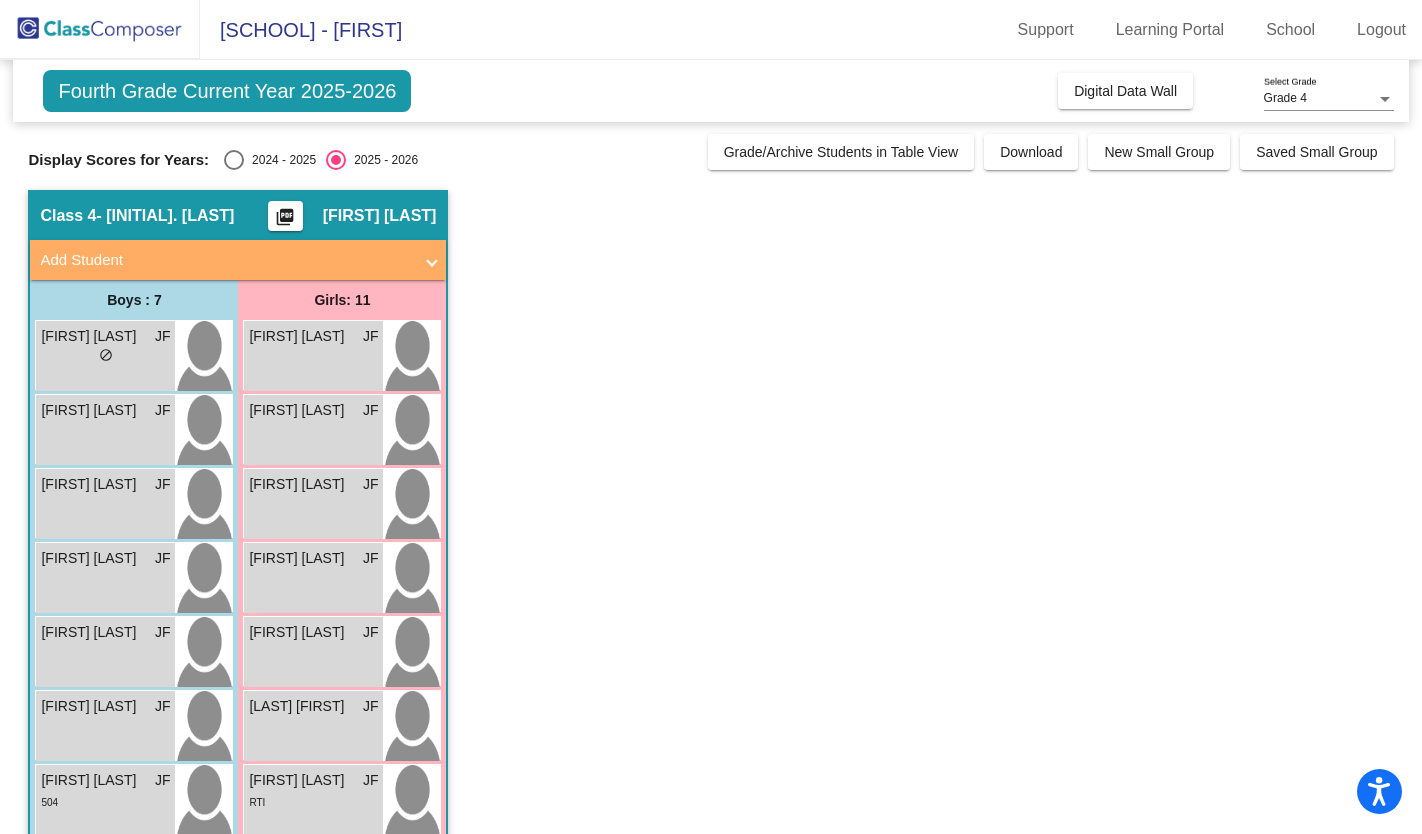 click on "Grade/Archive Students in Table View" 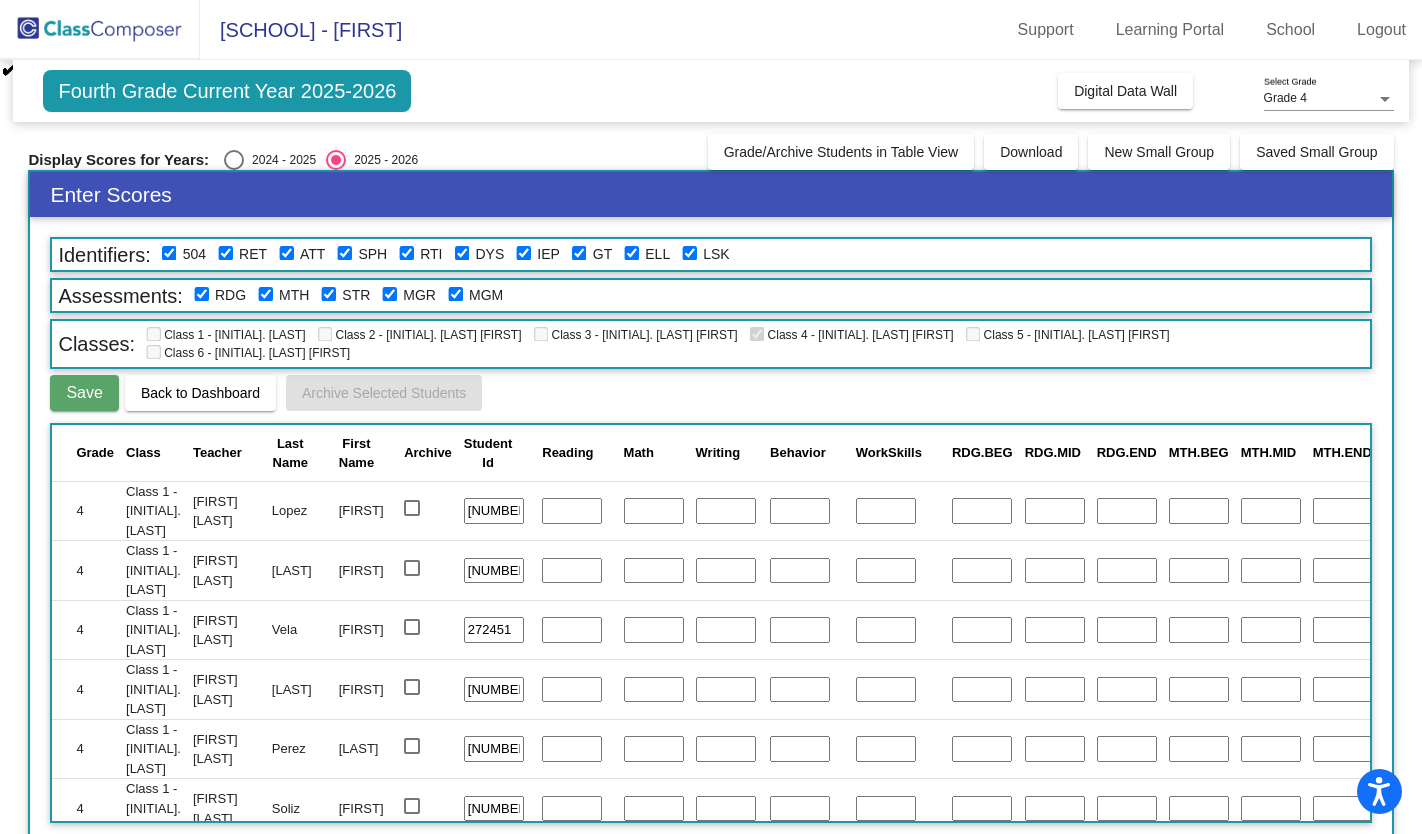 click on "Class 4 - J. Flores Julian" 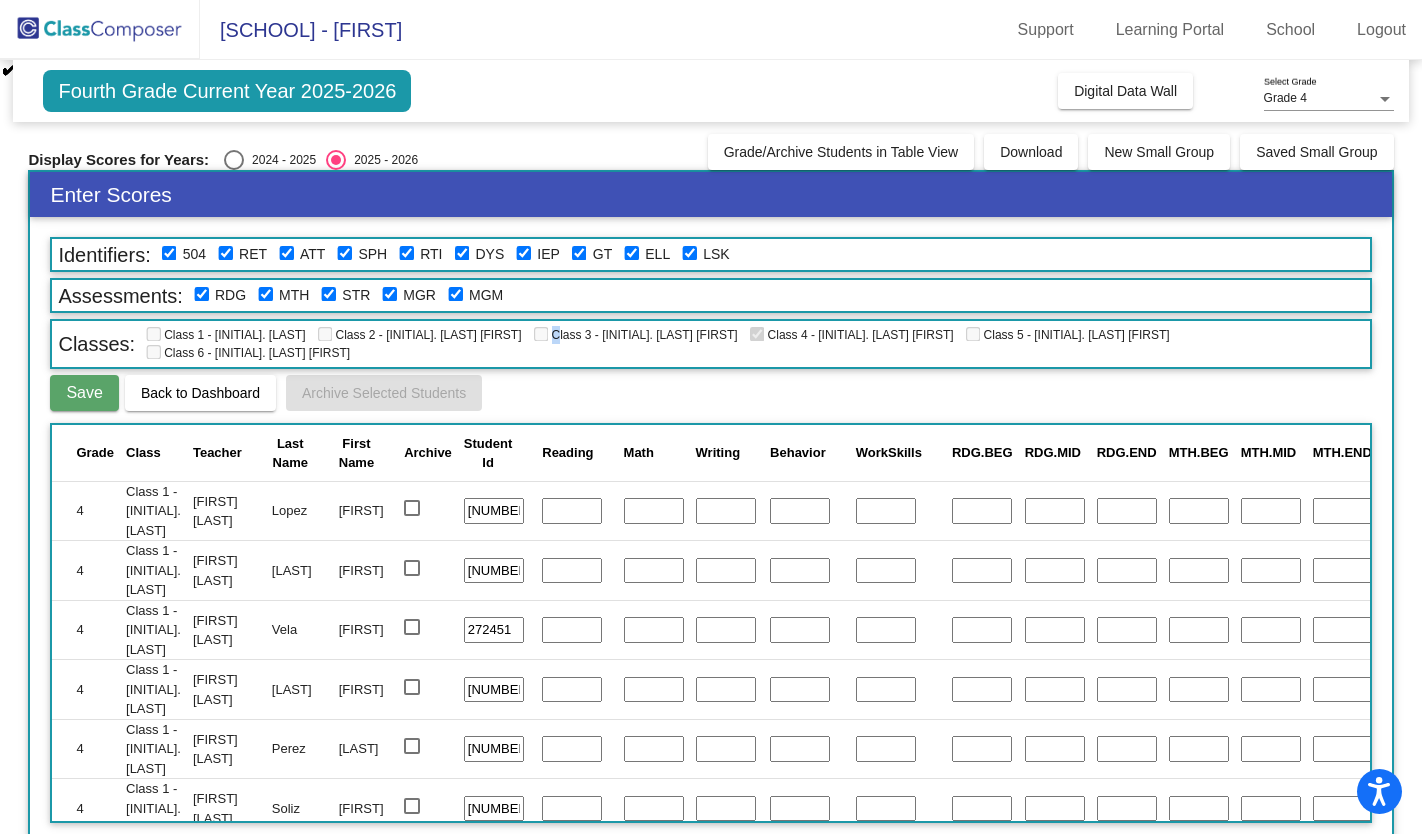 click on "Class 1 - C. Ruvalcaba     Class 2 - M. Nunez Monica   Class 3 - N. Robinson Nola   Class 4 - J. Flores Julian   Class 5 - D. Guerra Delilah   Class 6 - D. Cavazos Dora" 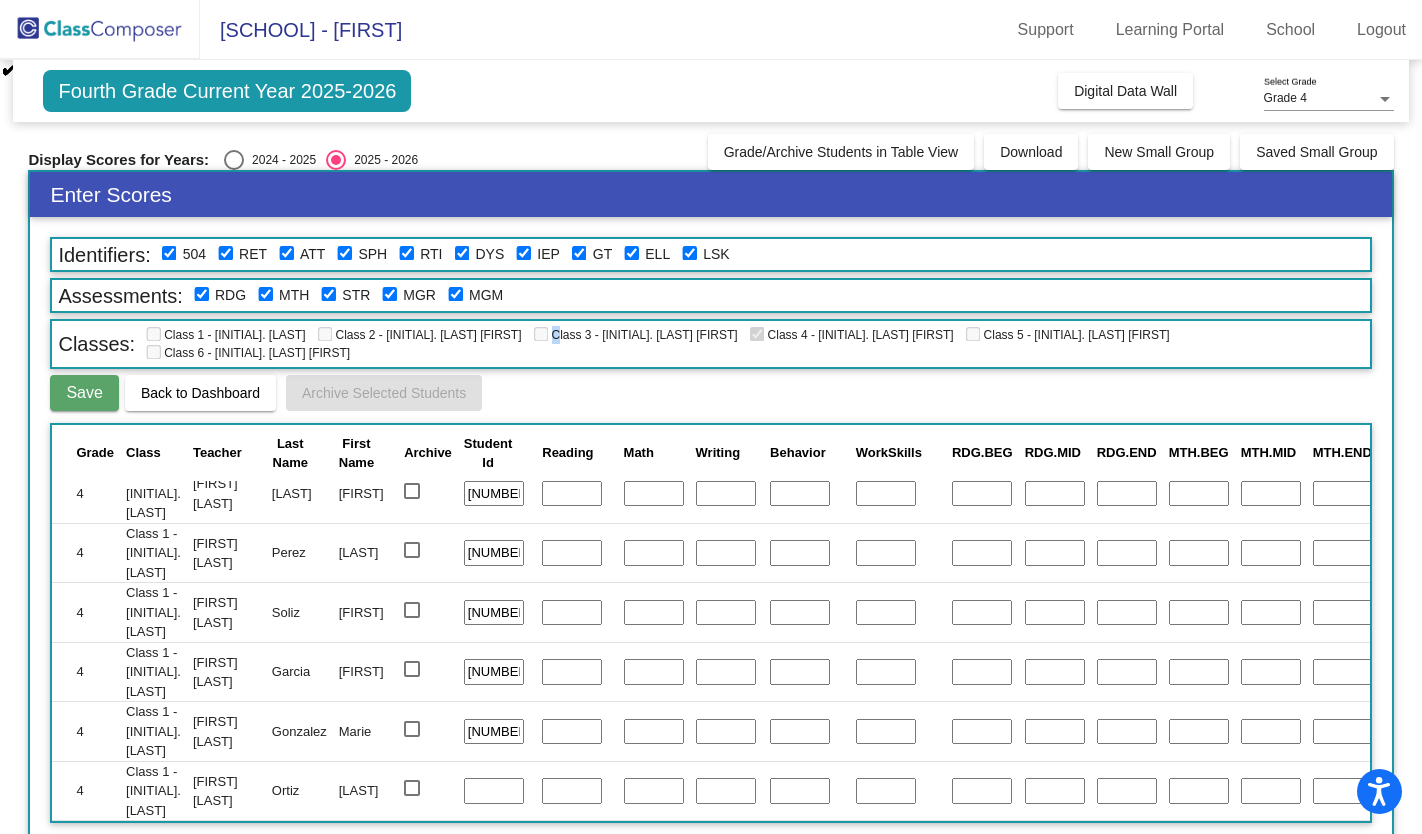 scroll, scrollTop: 205, scrollLeft: 0, axis: vertical 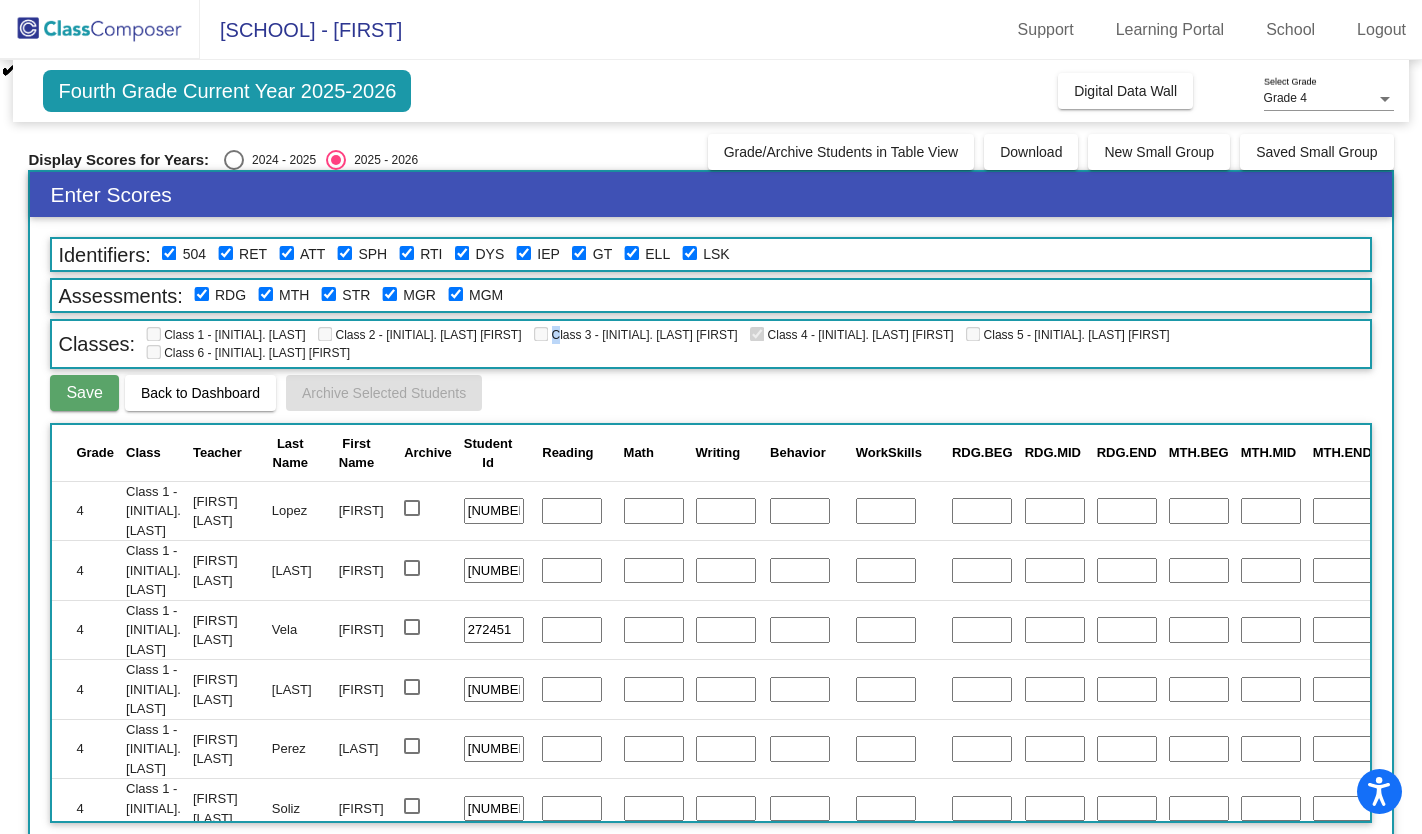 click on "Download" 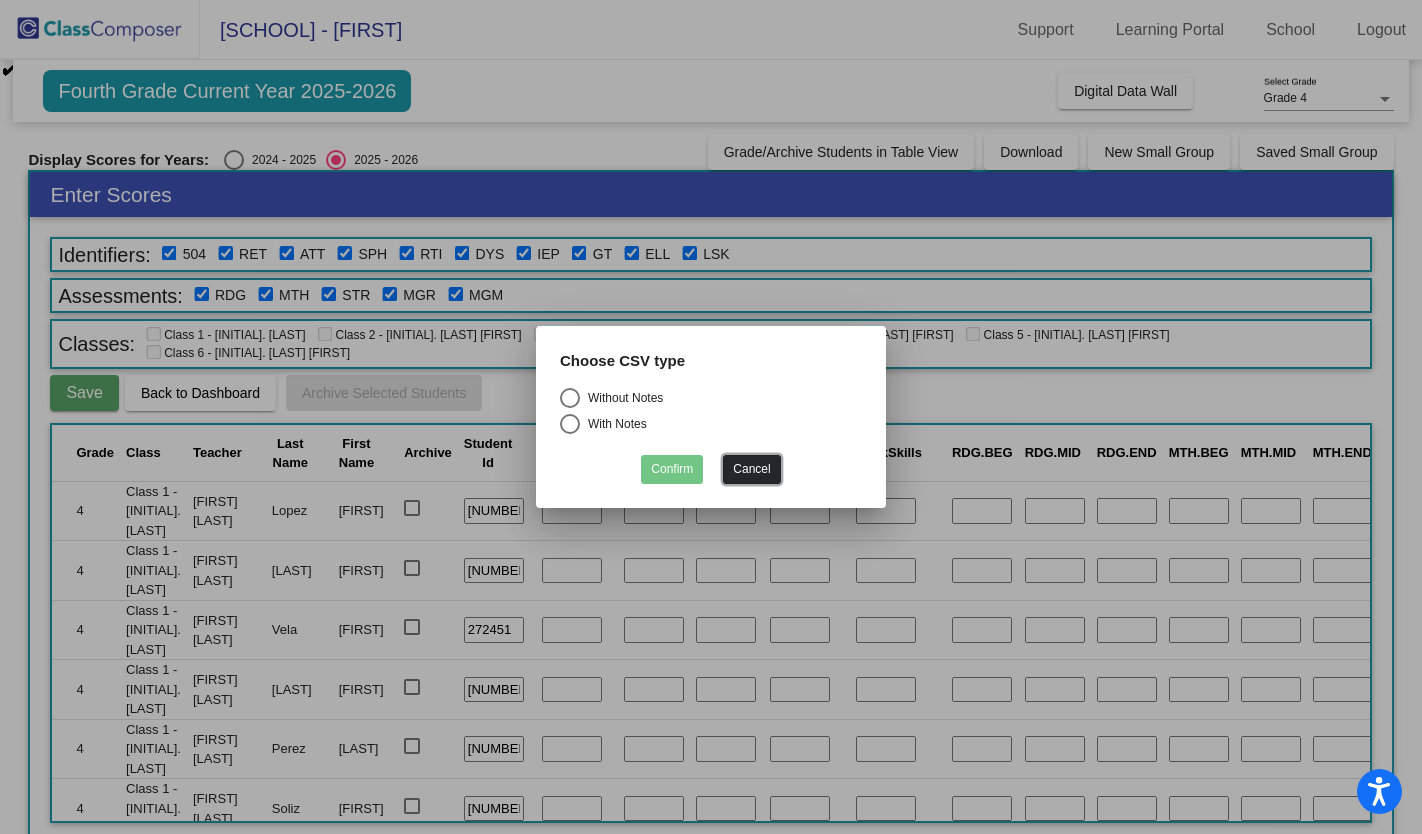 click on "Cancel" at bounding box center [751, 469] 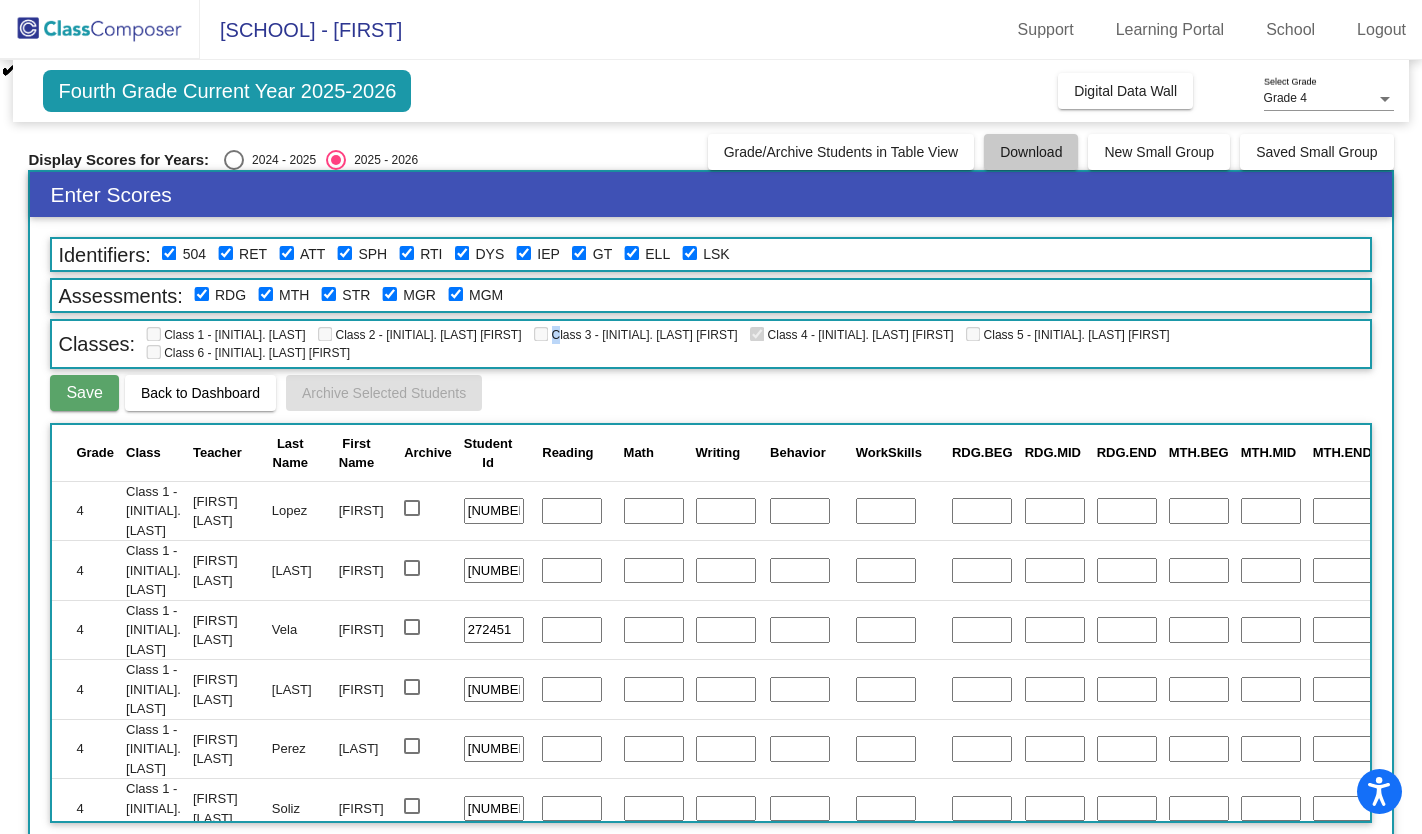 click on "Download" 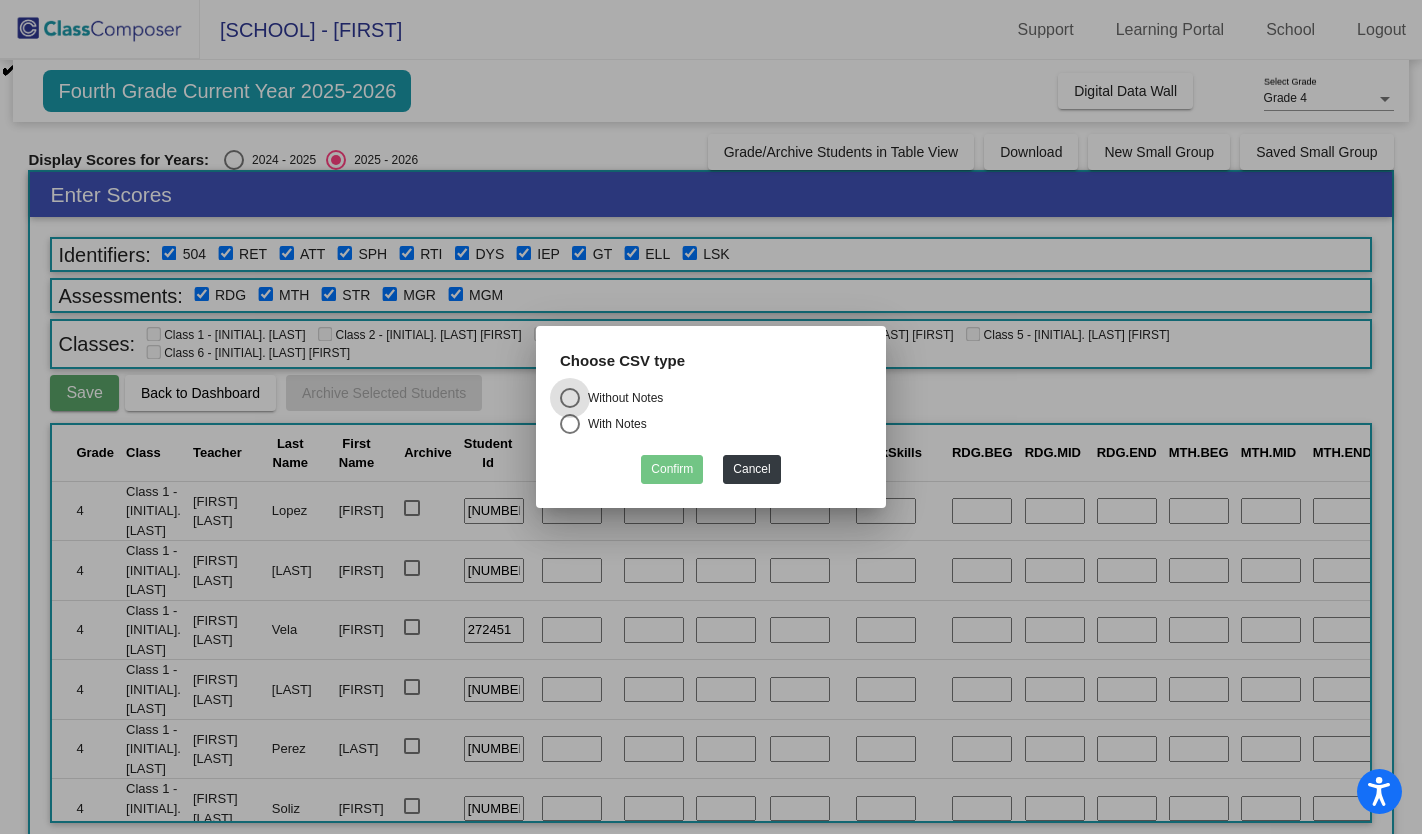 click at bounding box center (570, 424) 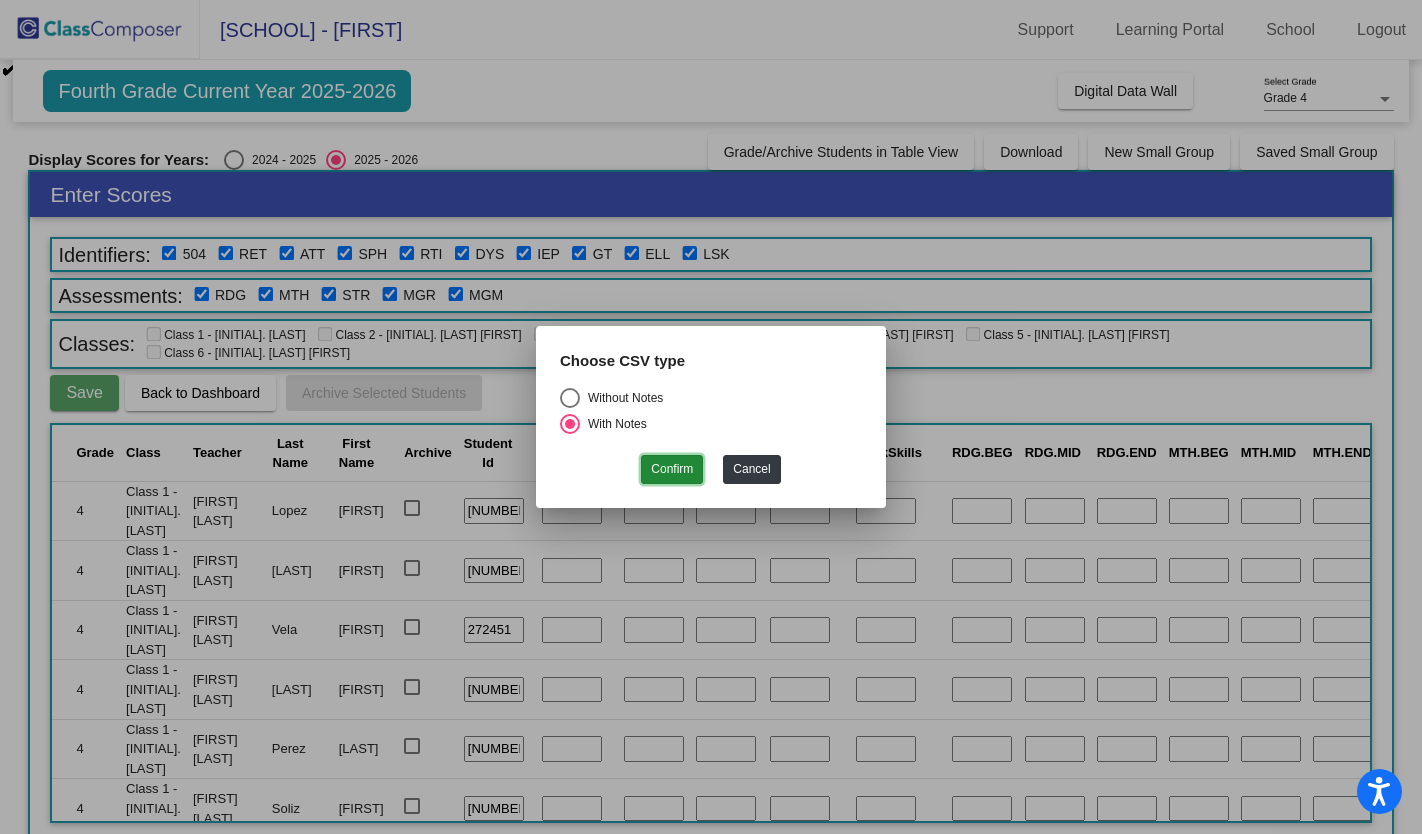 click on "Confirm" at bounding box center [672, 469] 